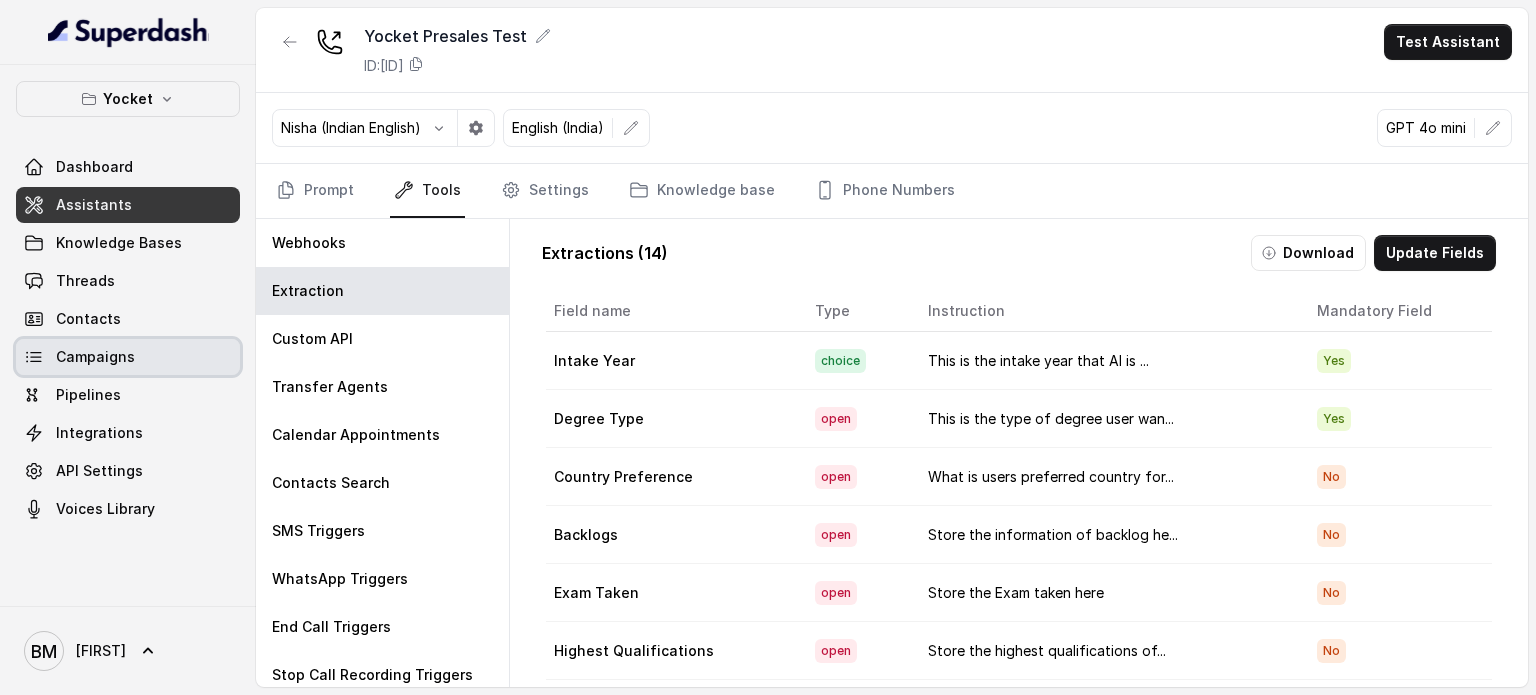 scroll, scrollTop: 0, scrollLeft: 0, axis: both 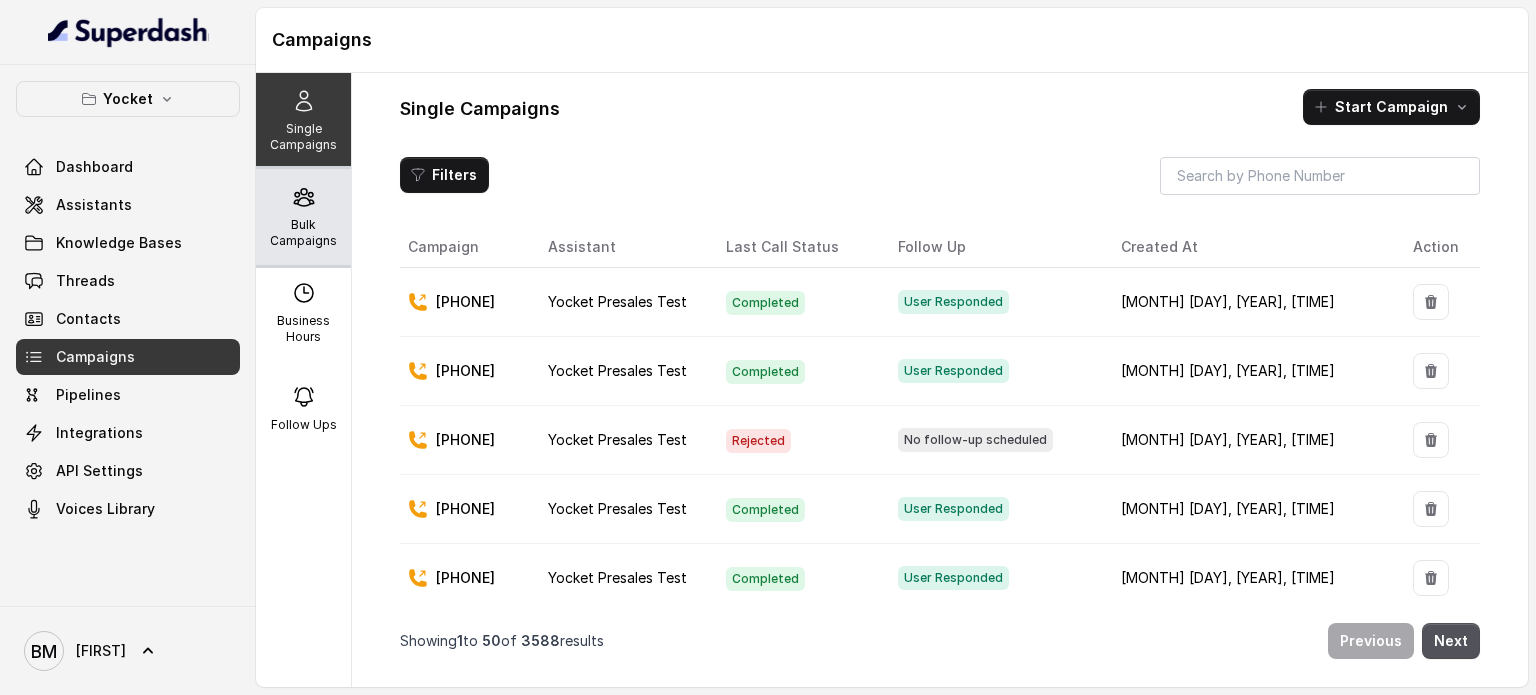 click on "Bulk Campaigns" at bounding box center (303, 233) 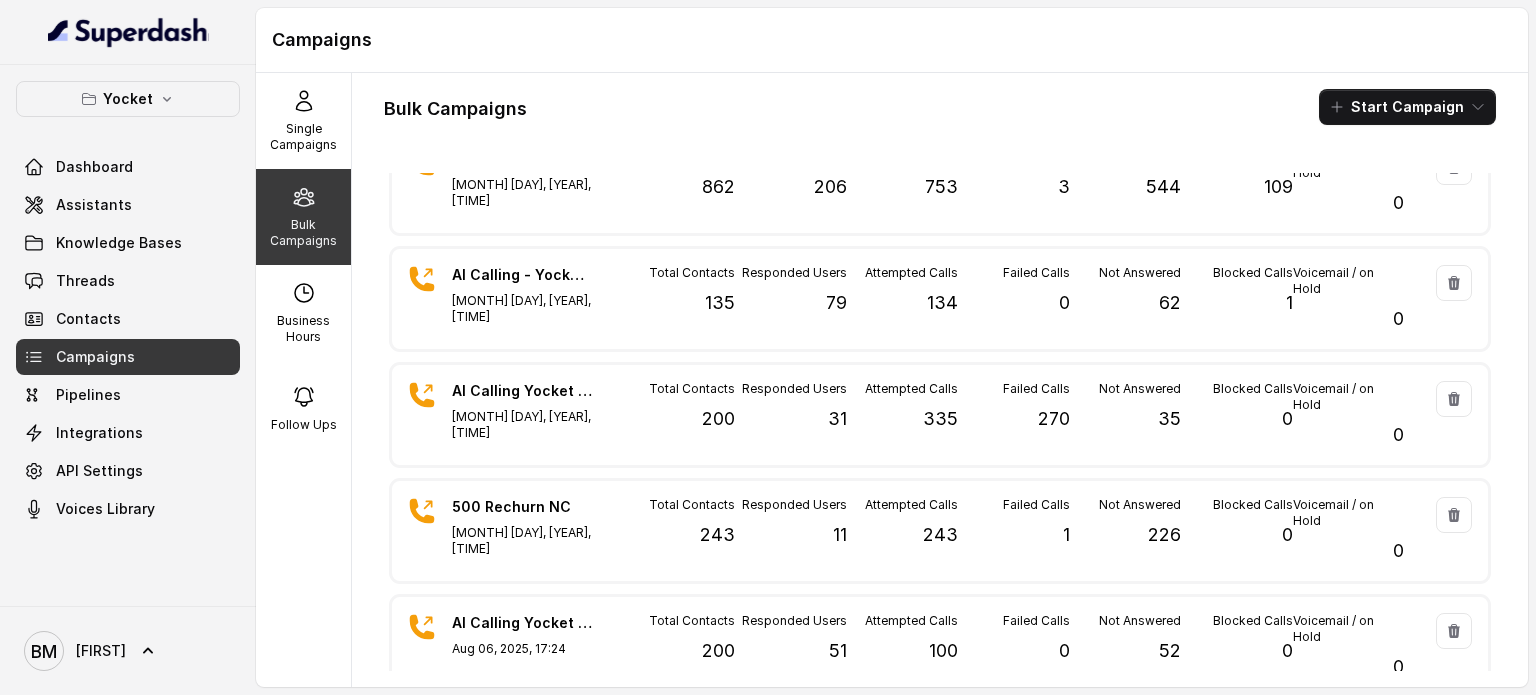 scroll, scrollTop: 0, scrollLeft: 0, axis: both 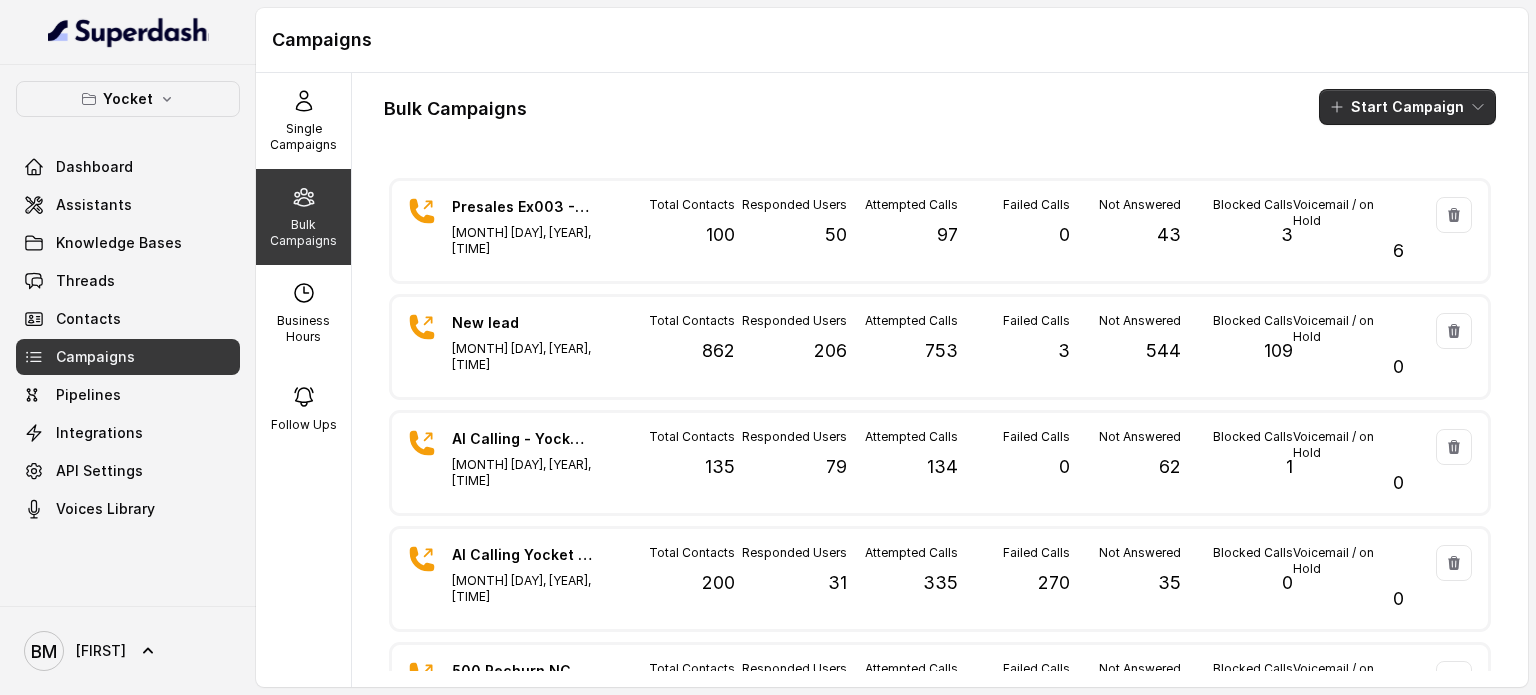 click on "Start Campaign" at bounding box center (1407, 107) 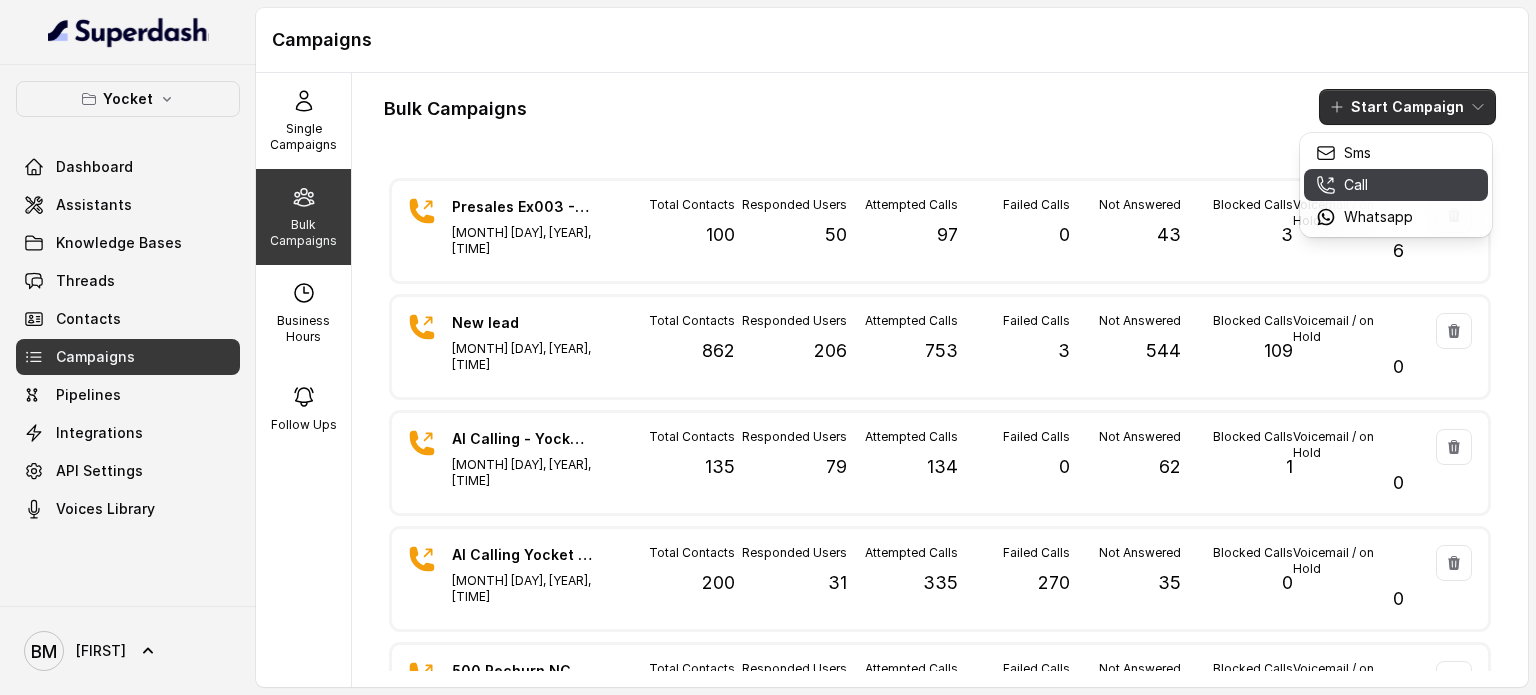 click on "Call" at bounding box center [1364, 185] 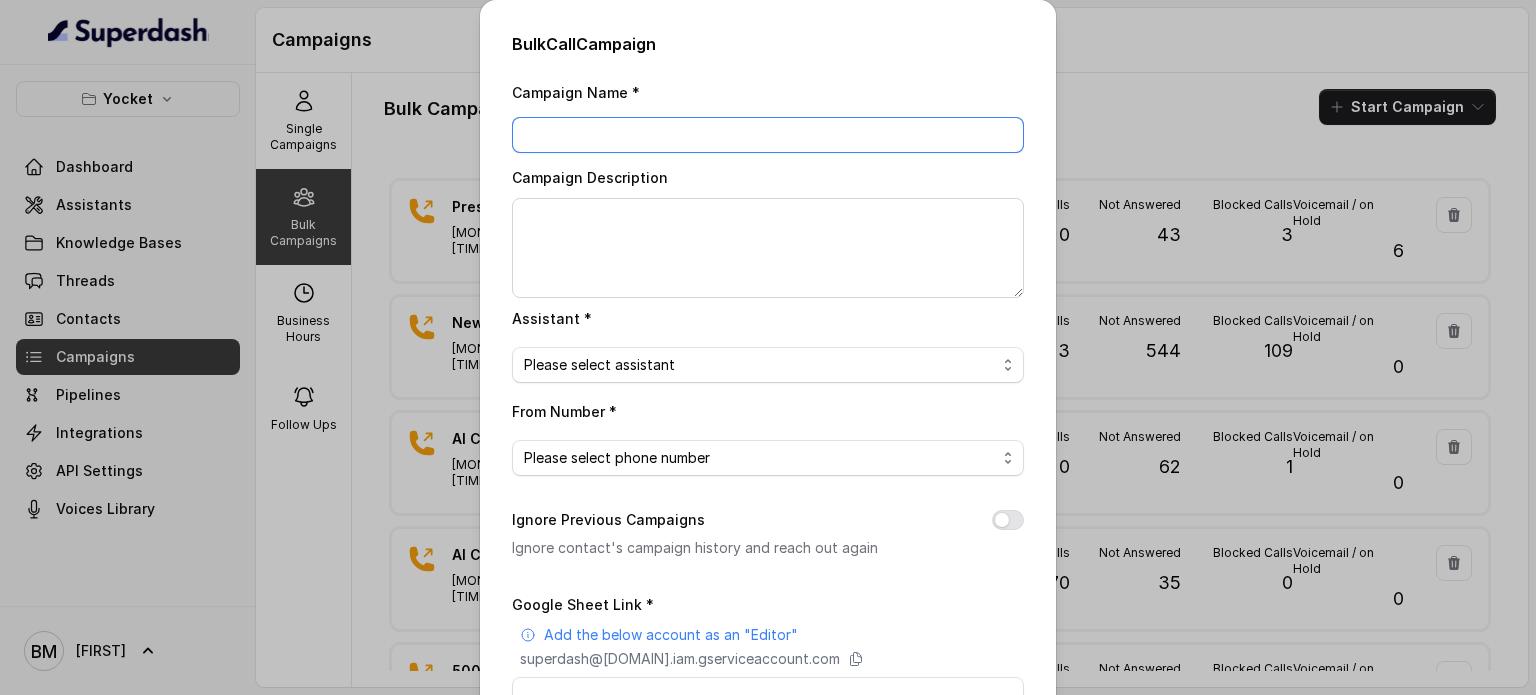 click on "Campaign Name *" at bounding box center [768, 135] 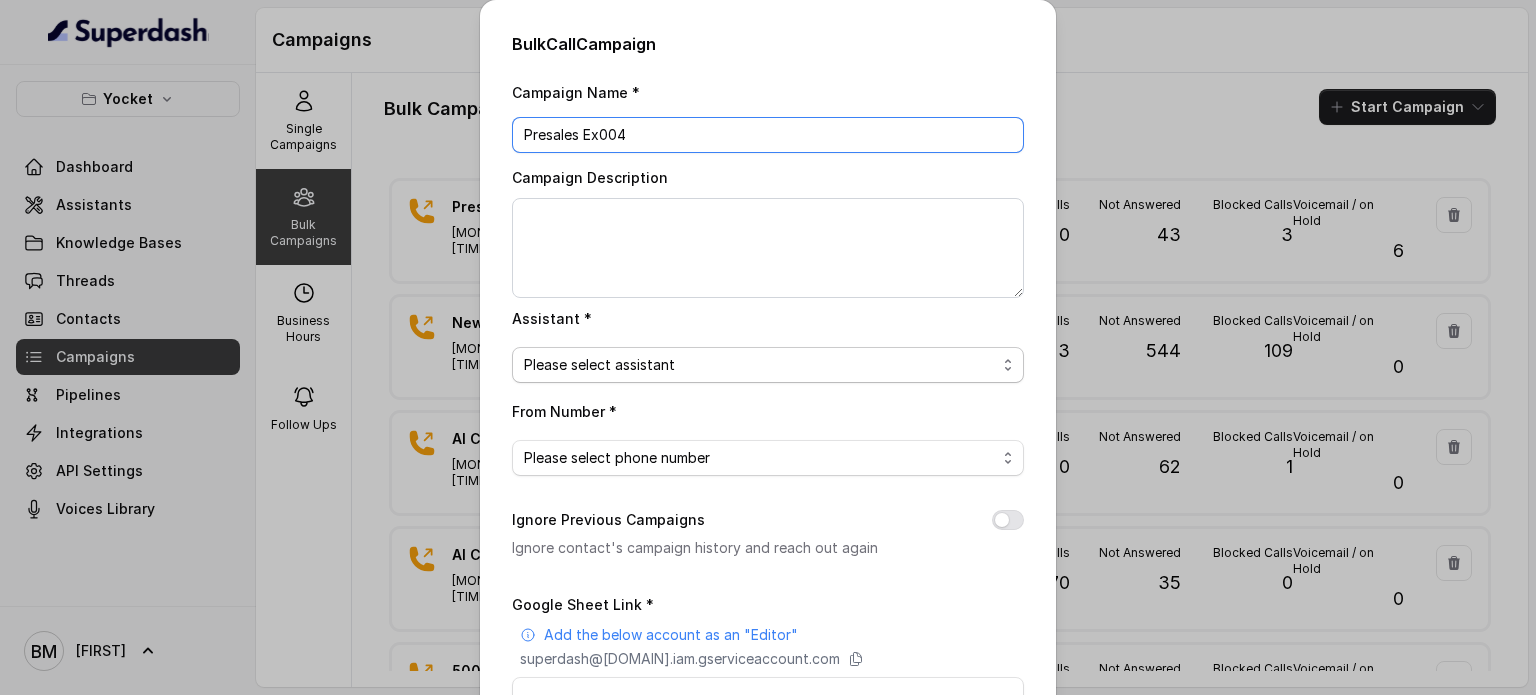 type on "Presales Ex004" 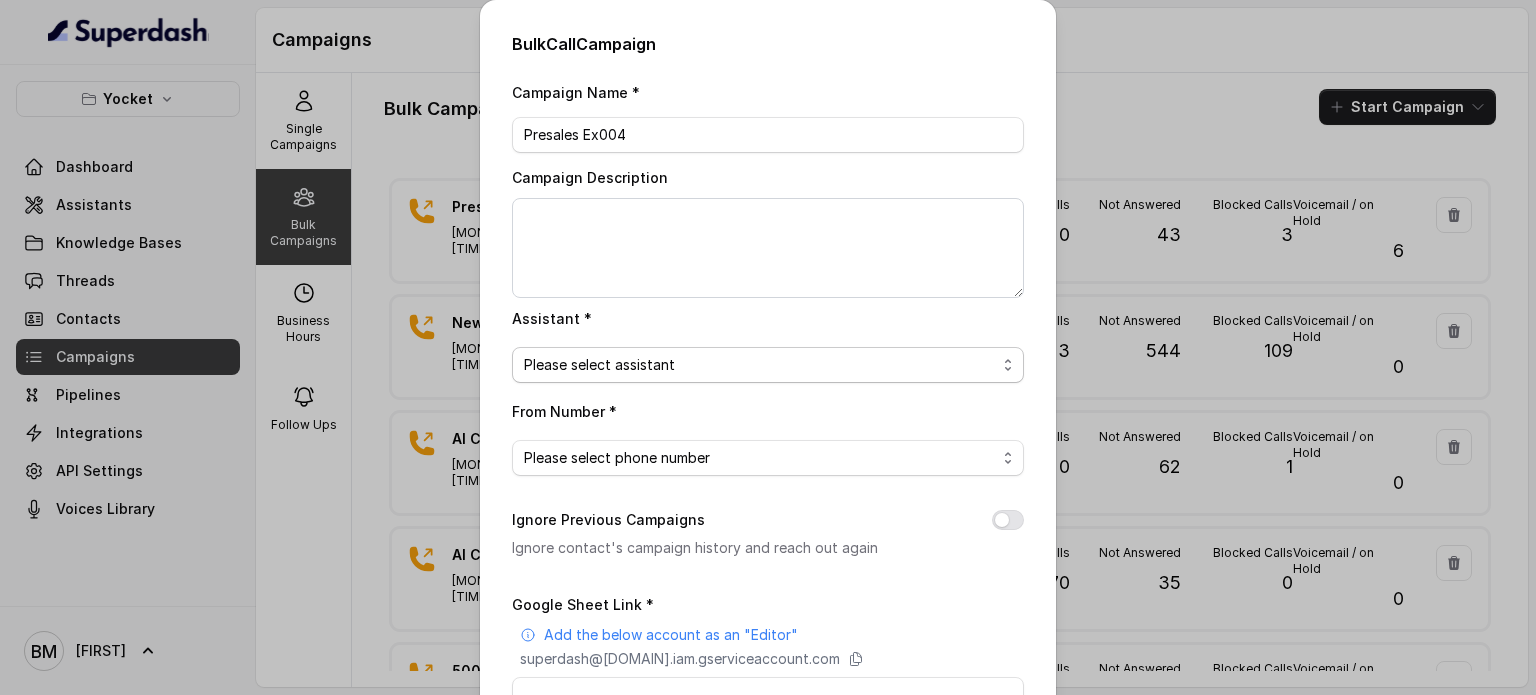 click on "Please select assistant" at bounding box center [760, 365] 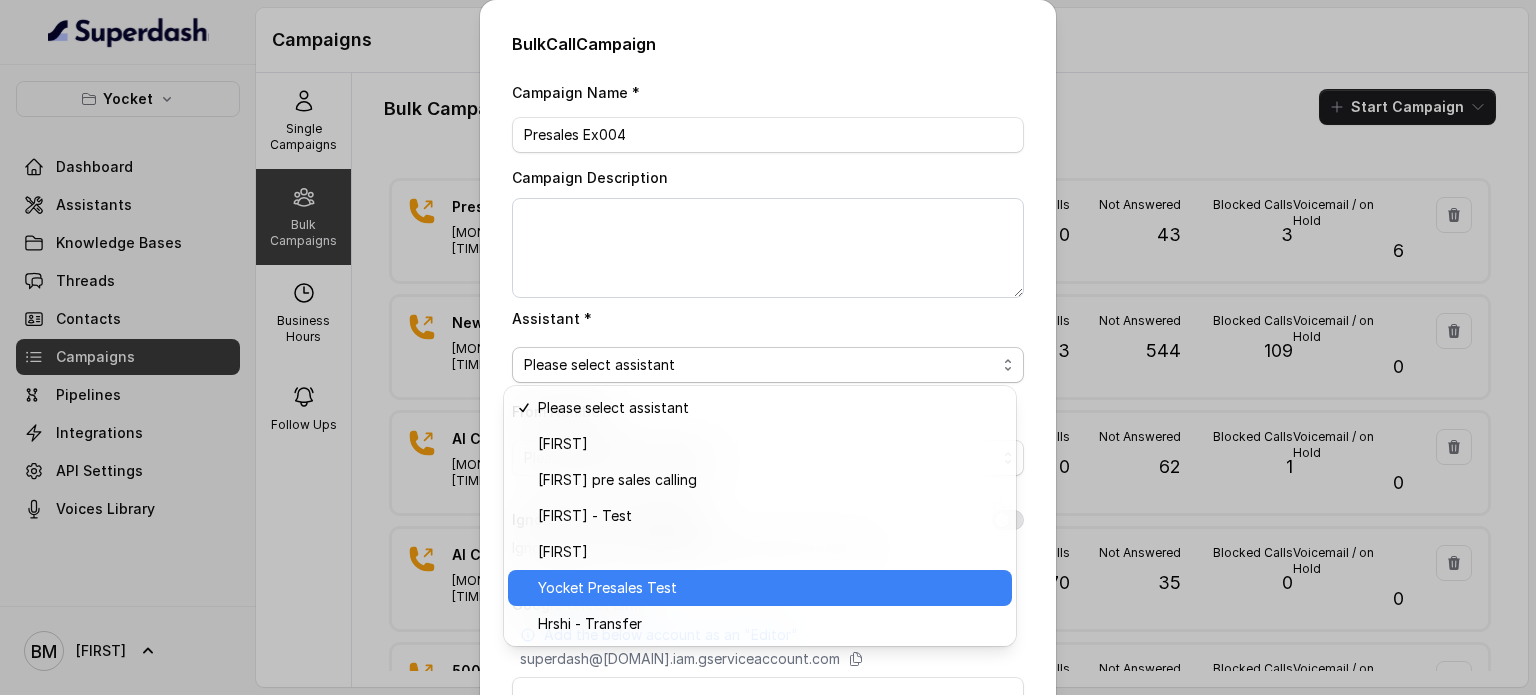 click on "Yocket Presales Test" at bounding box center [607, 588] 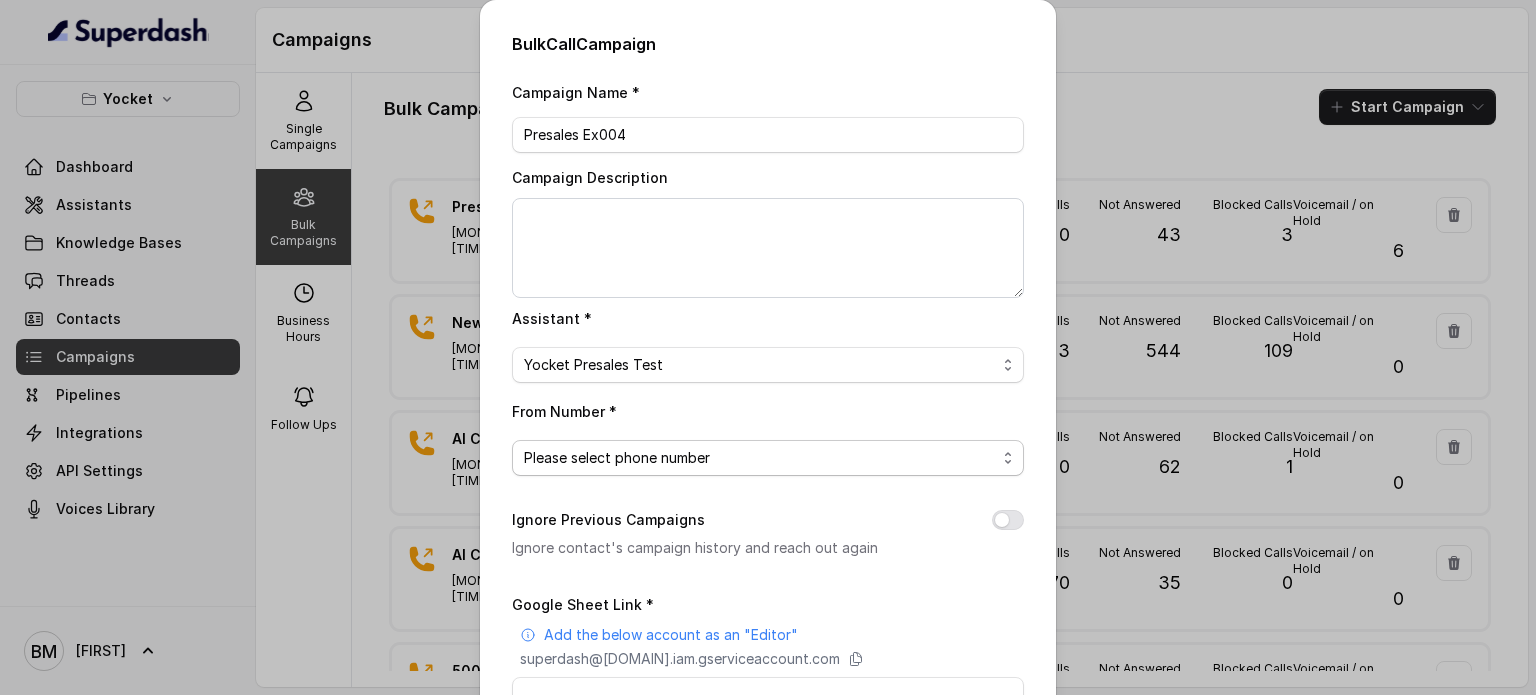 click on "Please select phone number" at bounding box center (617, 458) 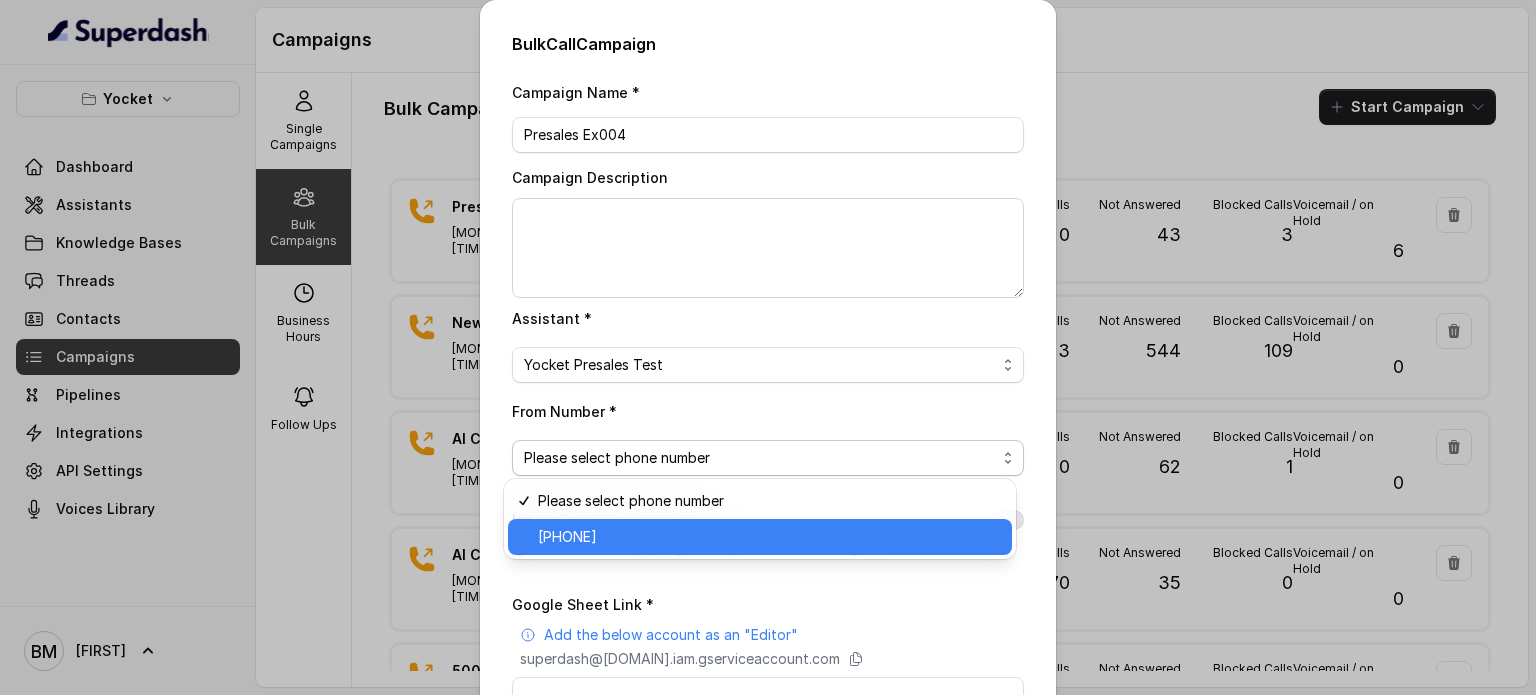 click on "[PHONE]" at bounding box center (769, 537) 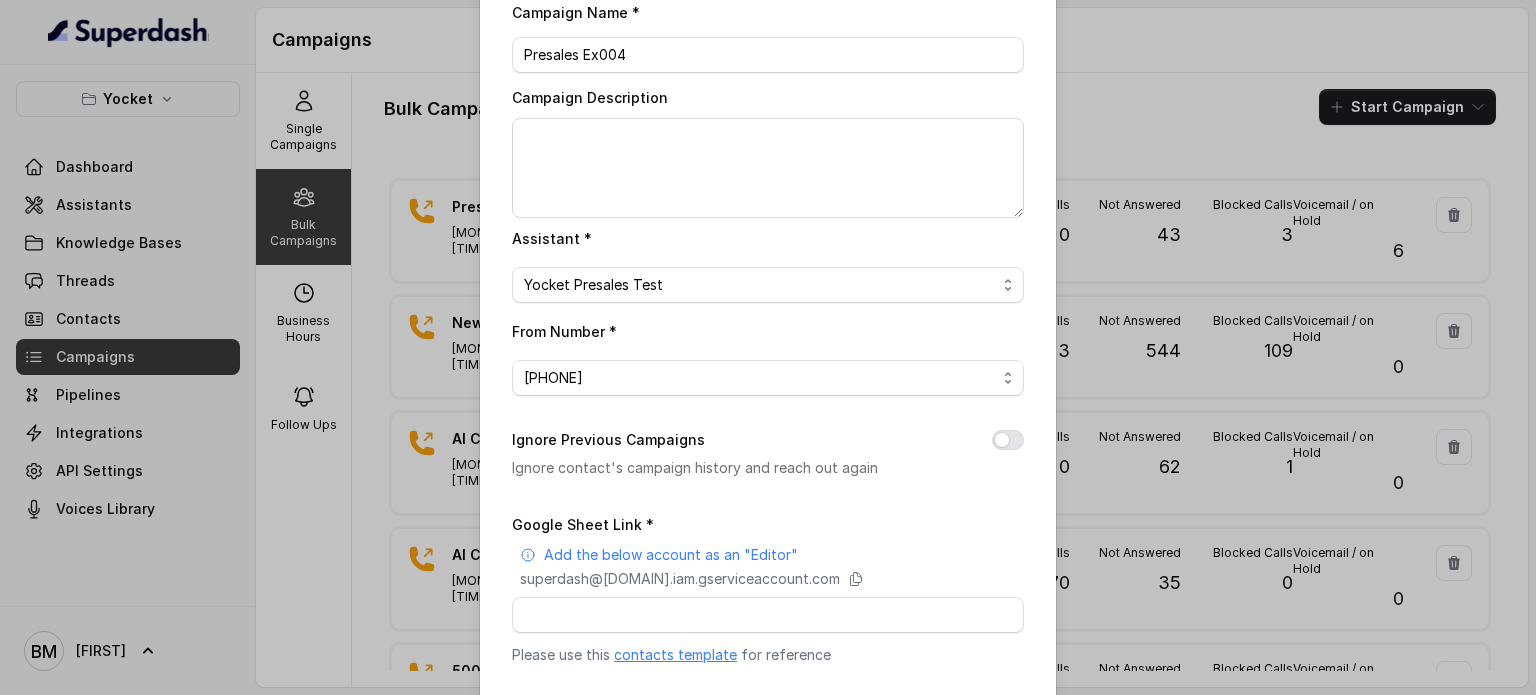 scroll, scrollTop: 200, scrollLeft: 0, axis: vertical 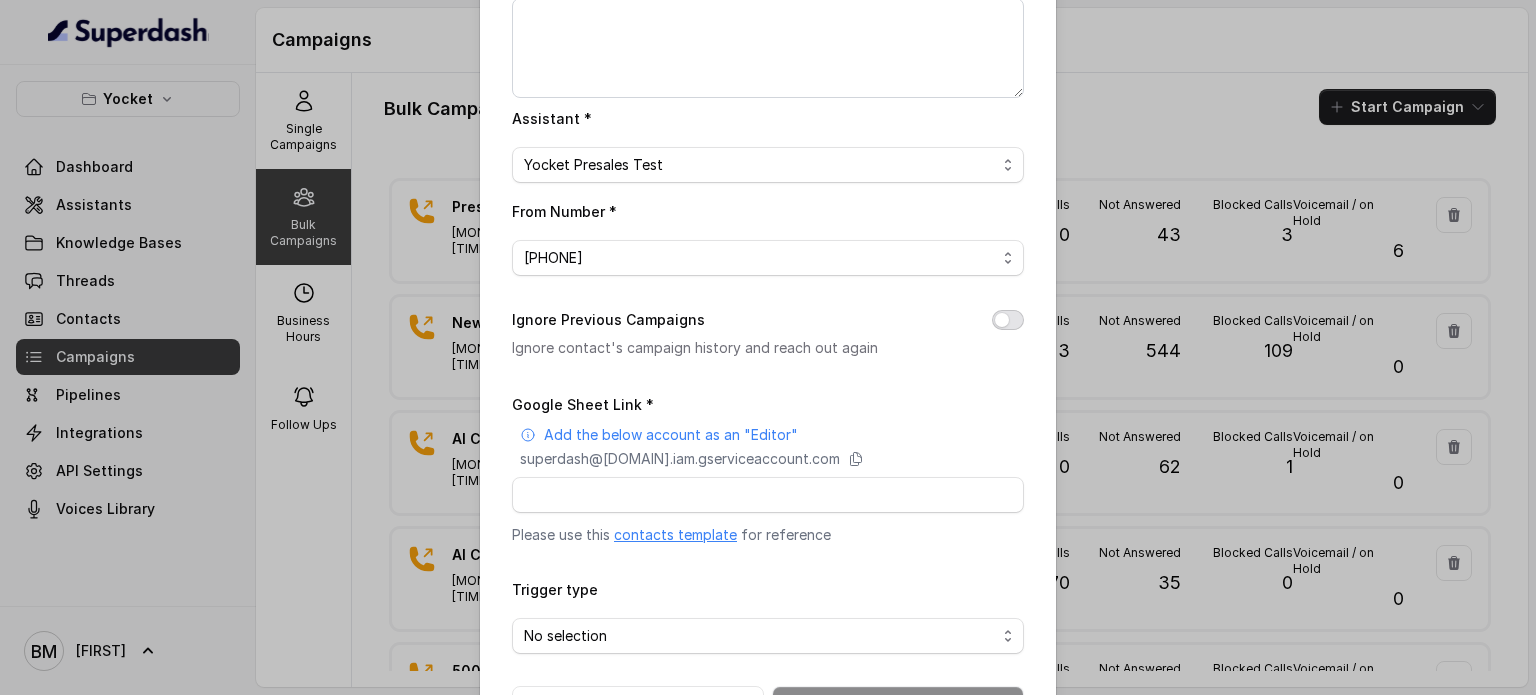 click on "Ignore Previous Campaigns" at bounding box center [1008, 320] 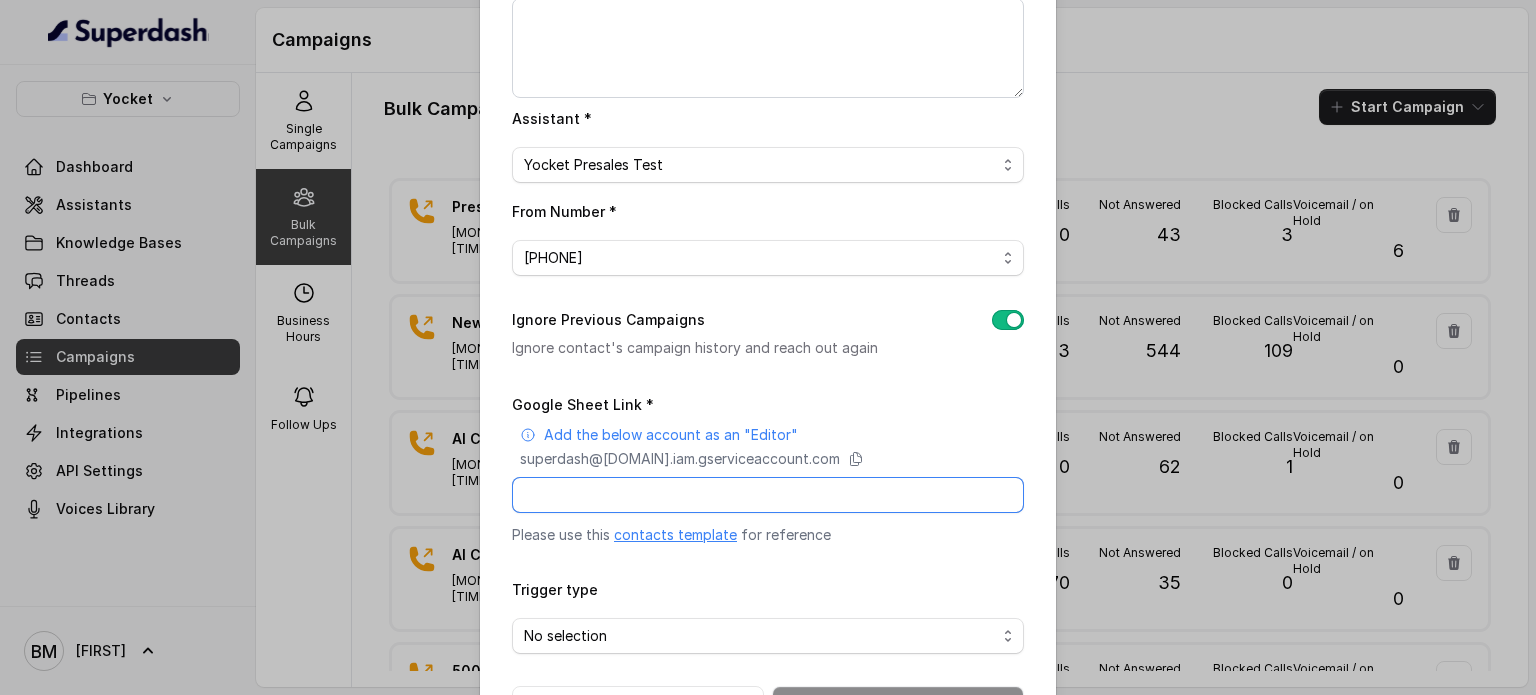 click on "Google Sheet Link *" at bounding box center (768, 495) 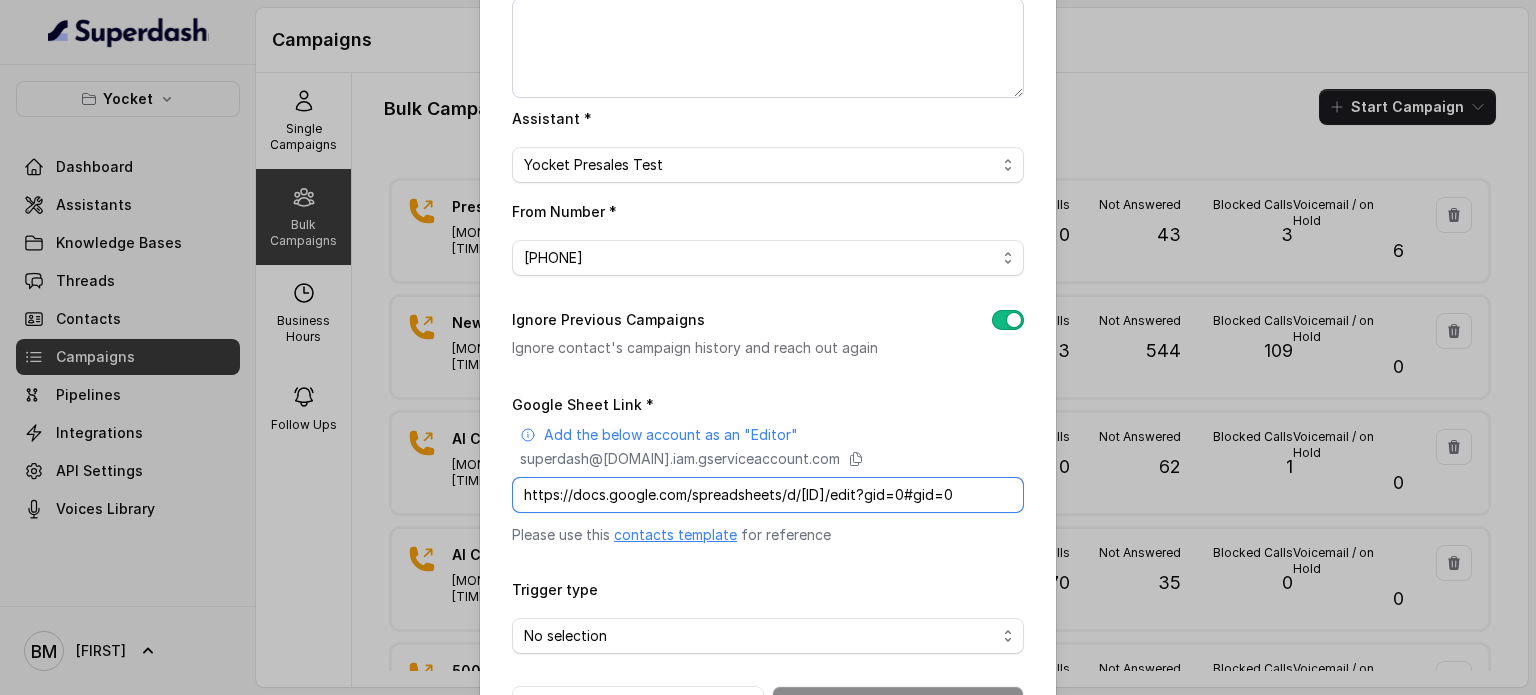 scroll, scrollTop: 0, scrollLeft: 269, axis: horizontal 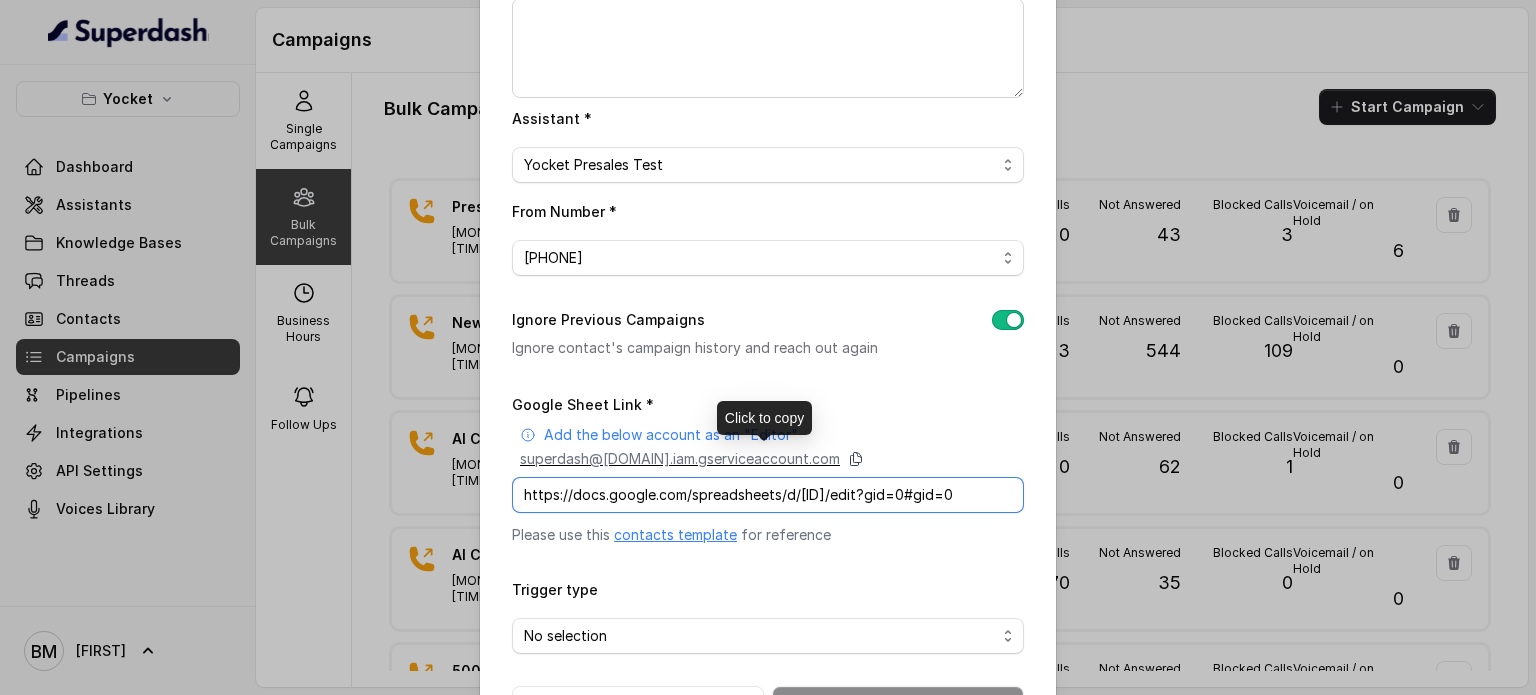 type on "https://docs.google.com/spreadsheets/d/[ID]/edit?gid=0#gid=0" 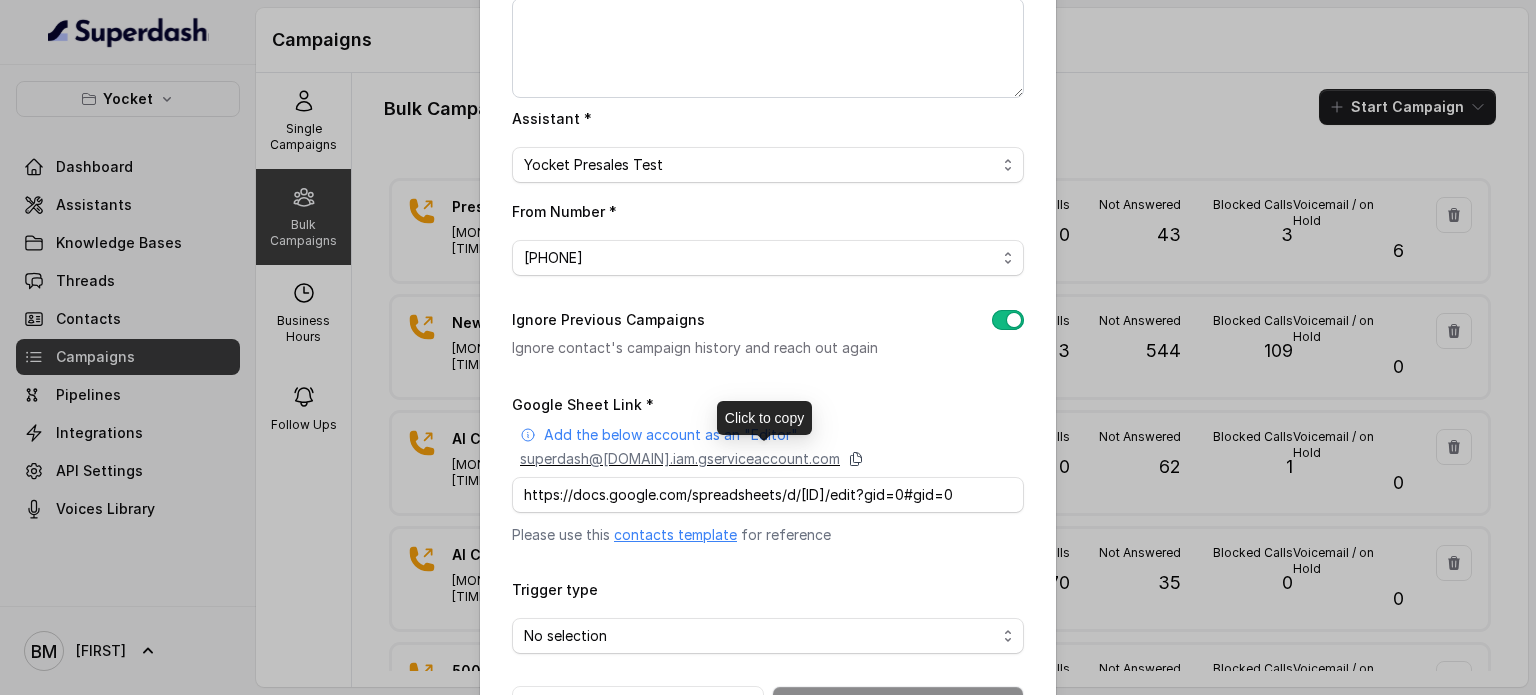 click 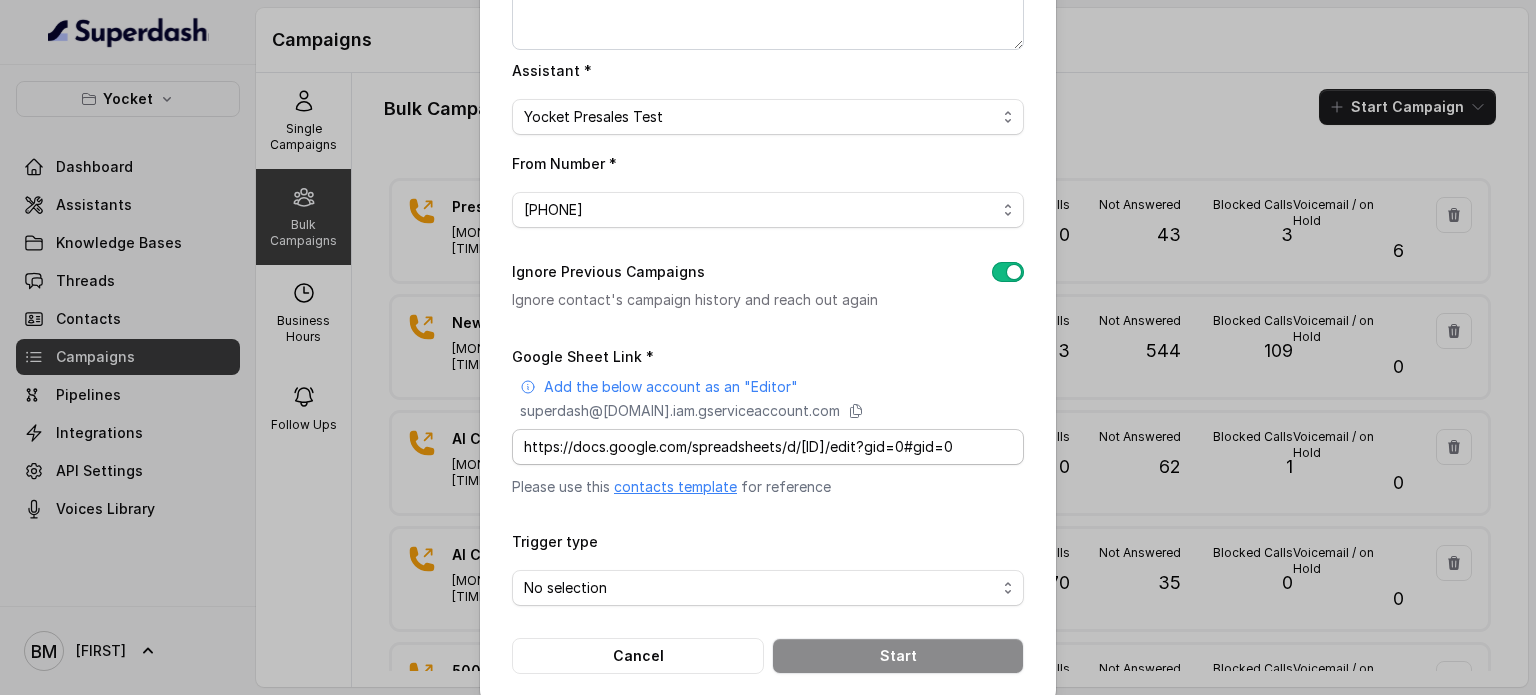 scroll, scrollTop: 272, scrollLeft: 0, axis: vertical 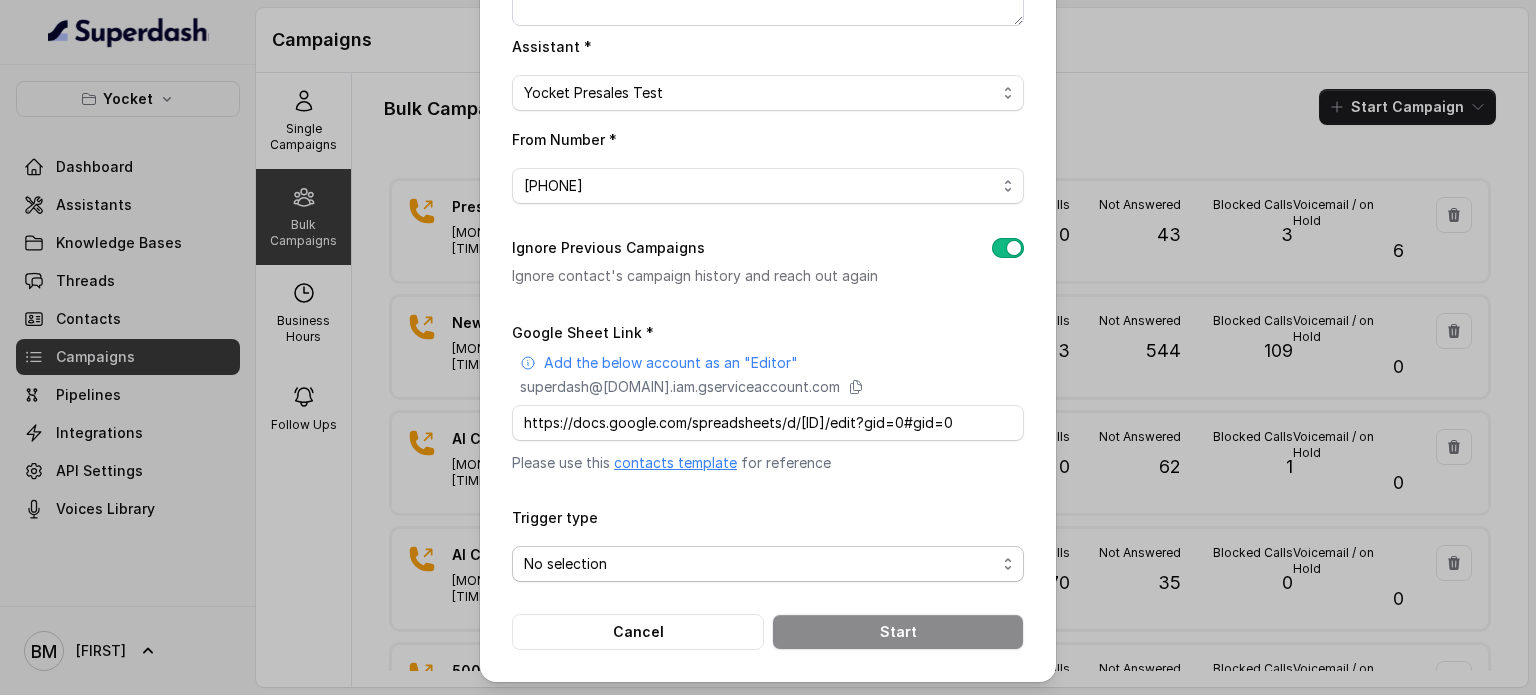 click on "No selection" at bounding box center [760, 564] 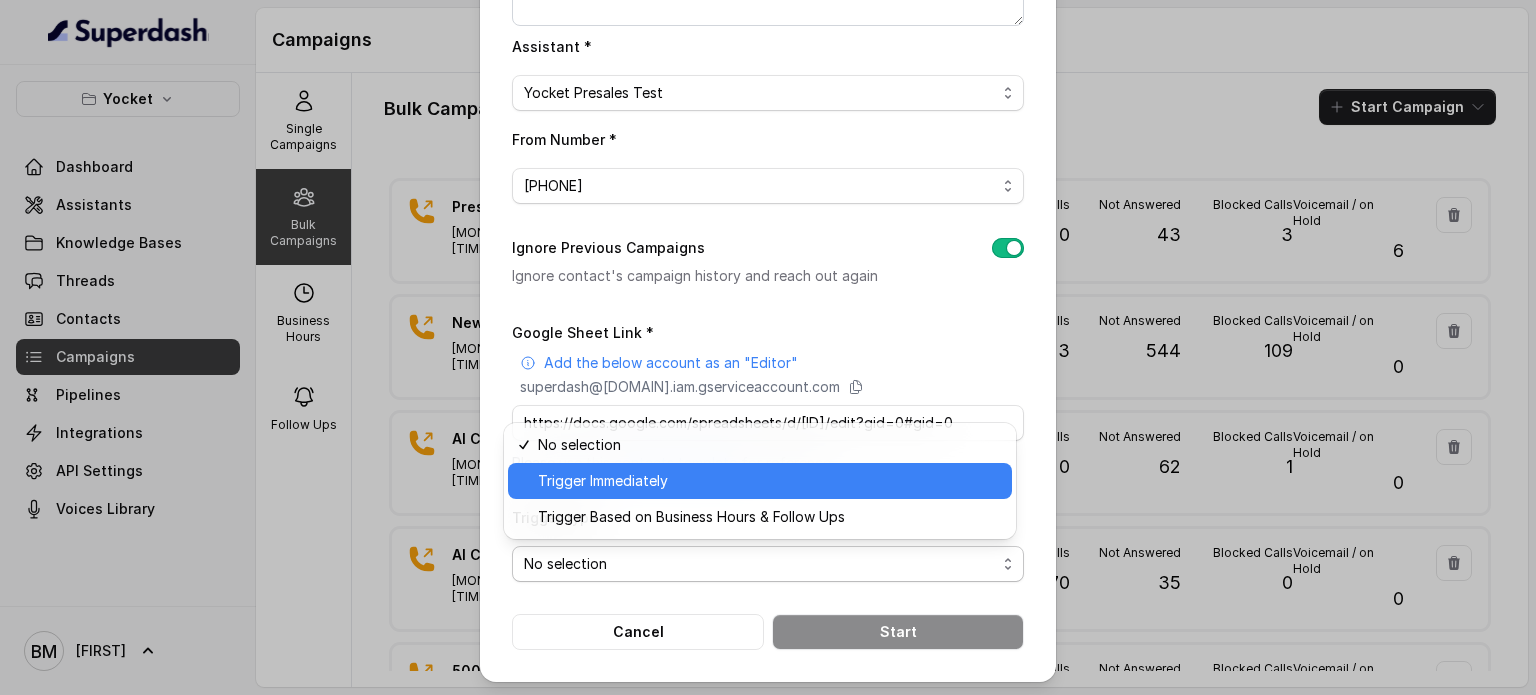 click on "Trigger Immediately" at bounding box center [760, 481] 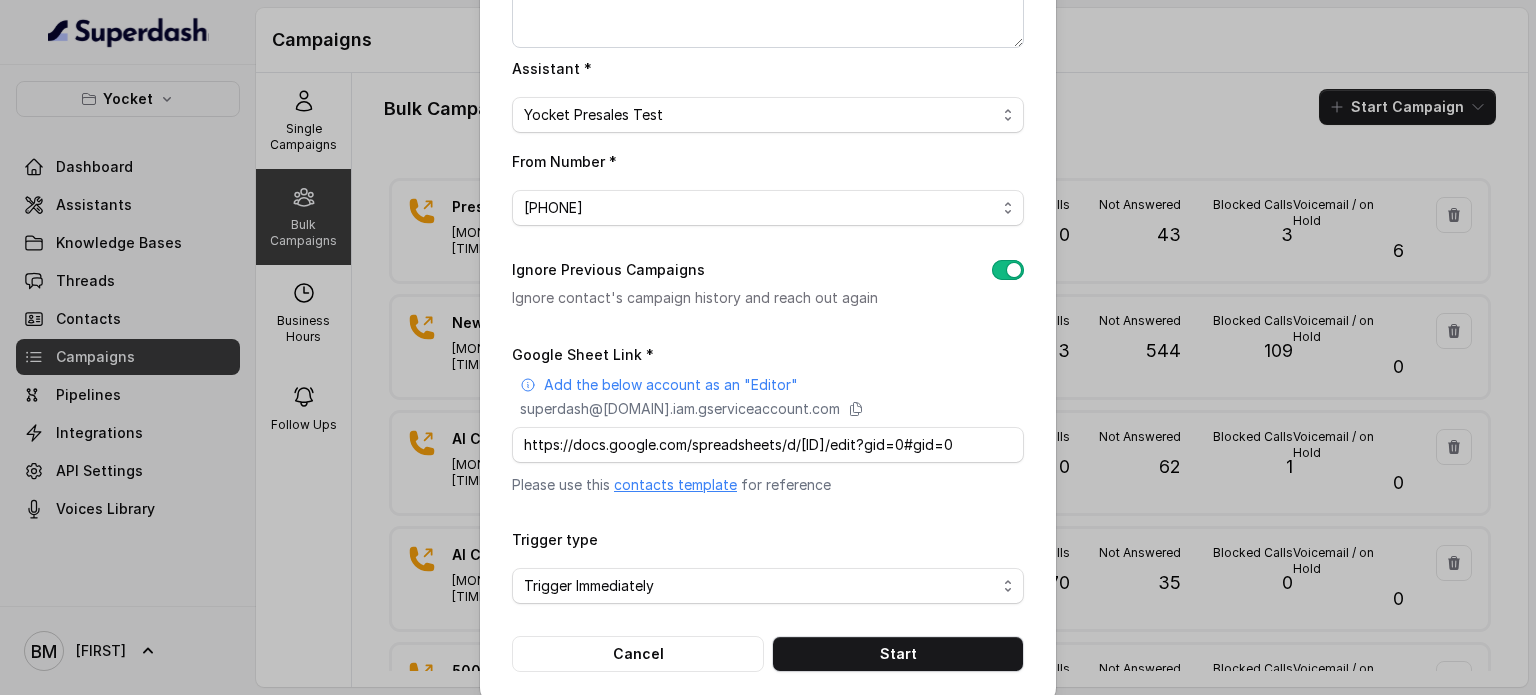 scroll, scrollTop: 272, scrollLeft: 0, axis: vertical 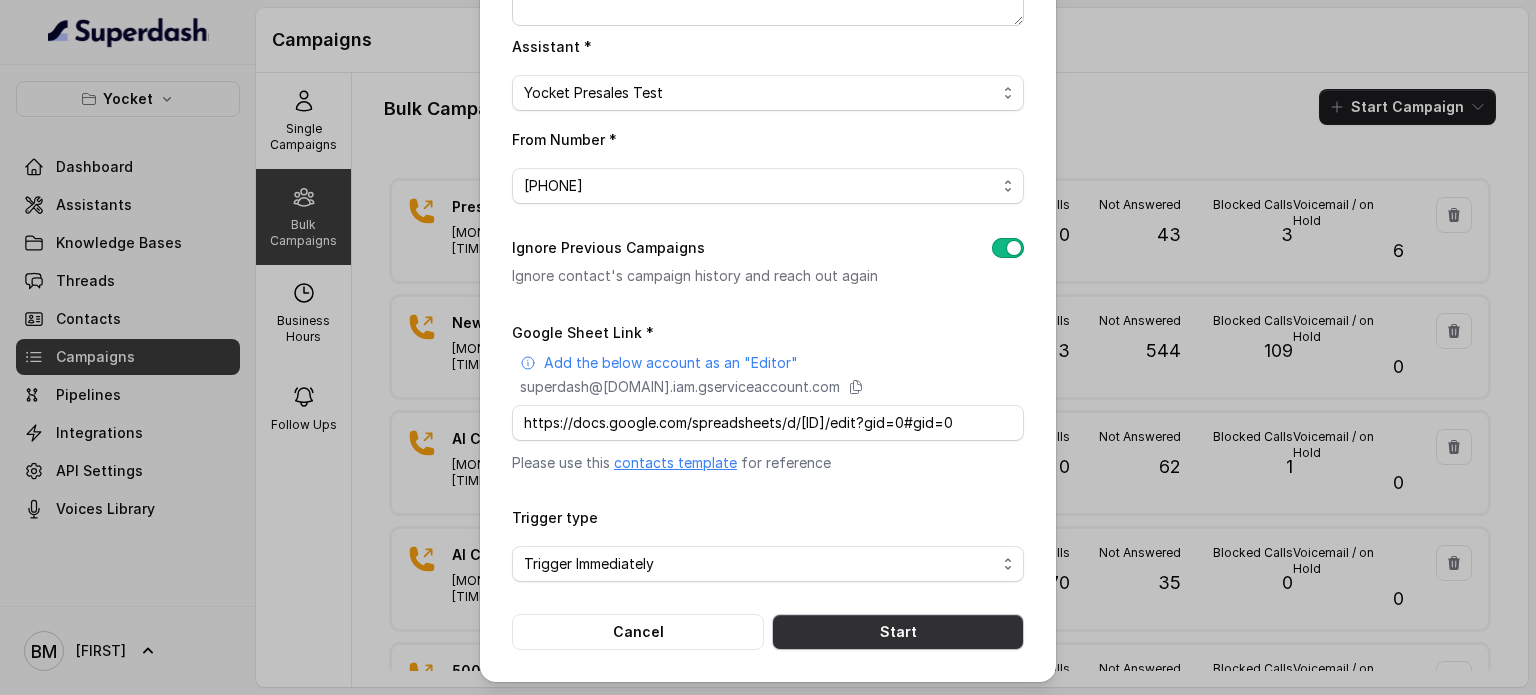 click on "Start" at bounding box center [898, 632] 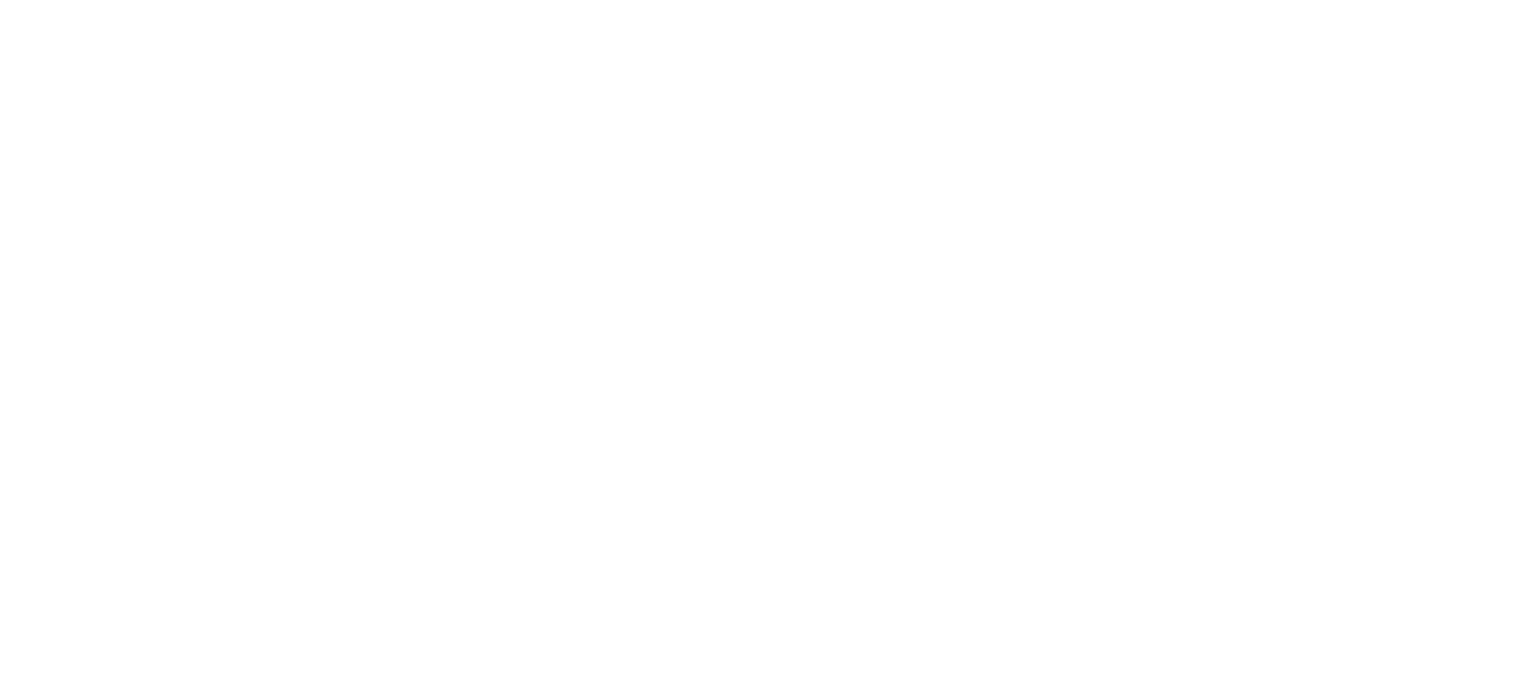 scroll, scrollTop: 0, scrollLeft: 0, axis: both 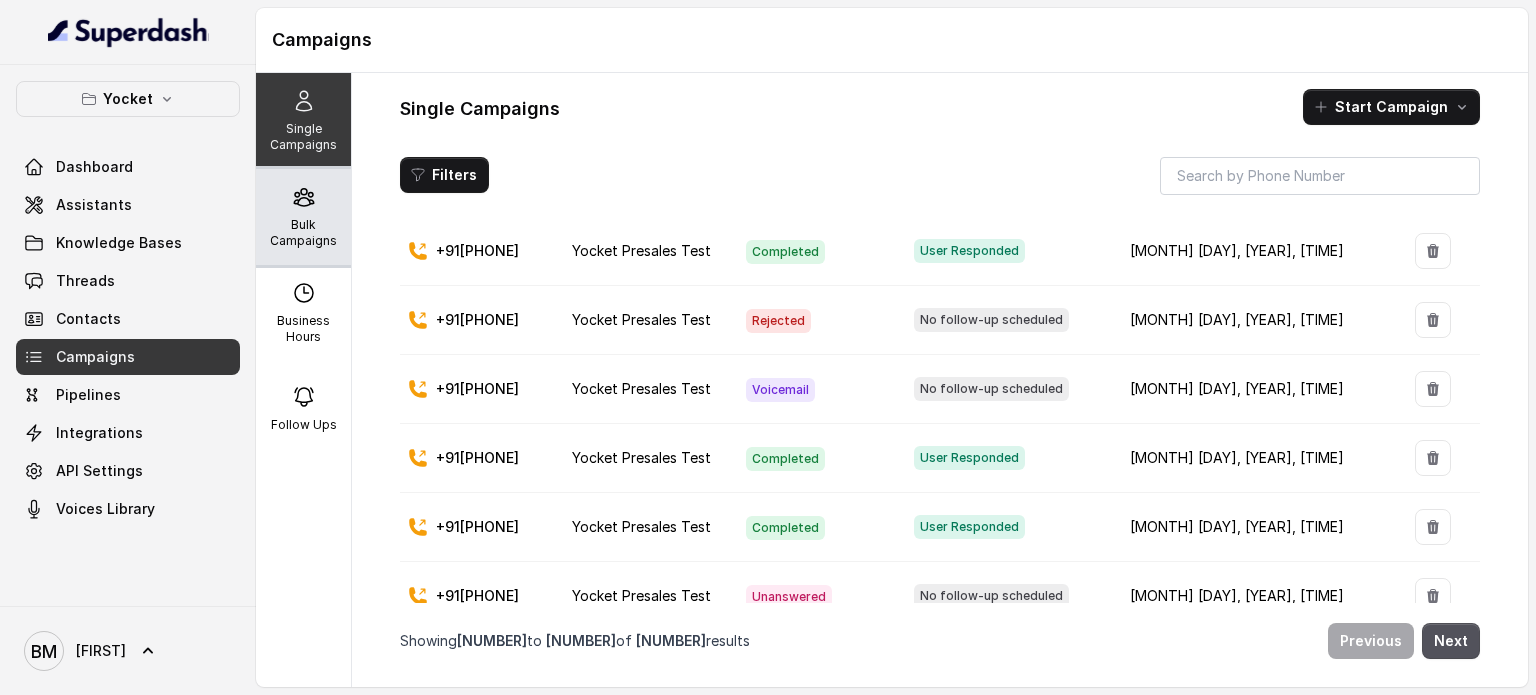 click 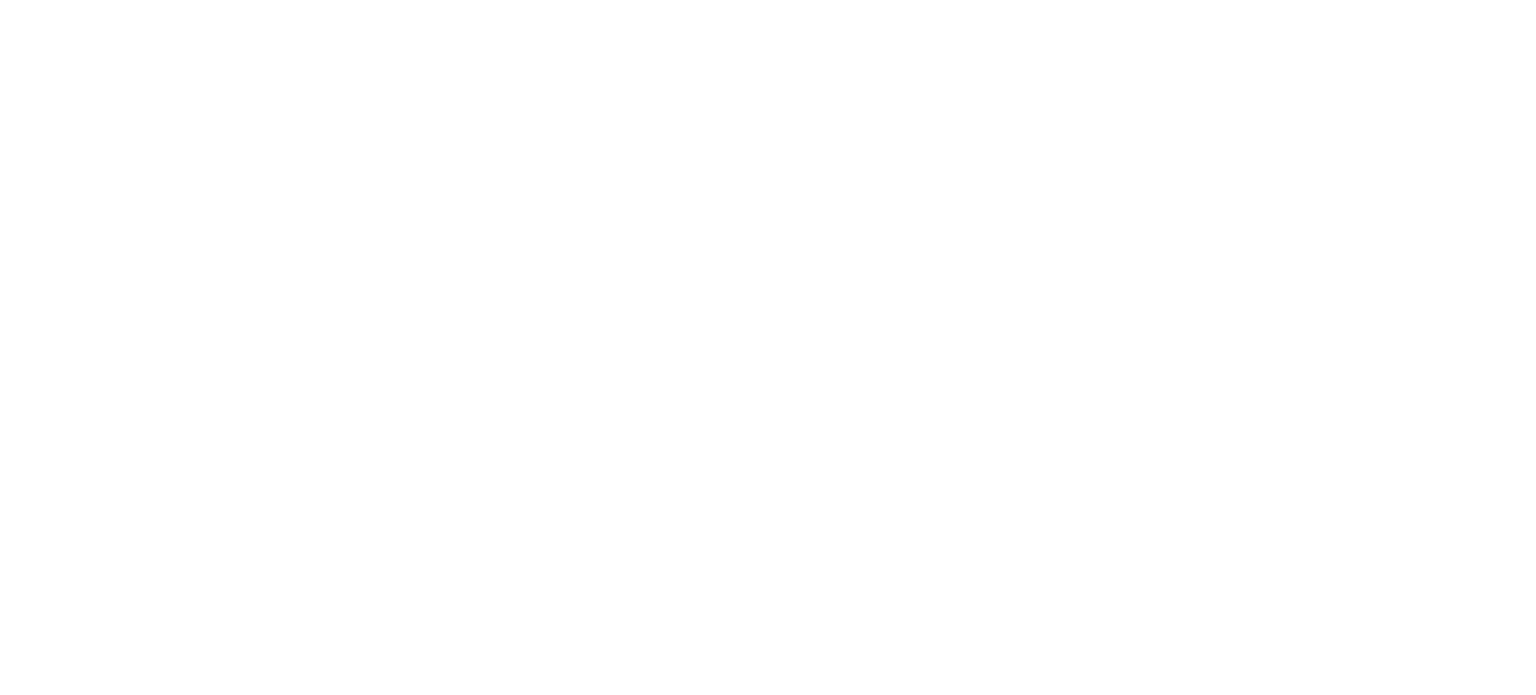 scroll, scrollTop: 0, scrollLeft: 0, axis: both 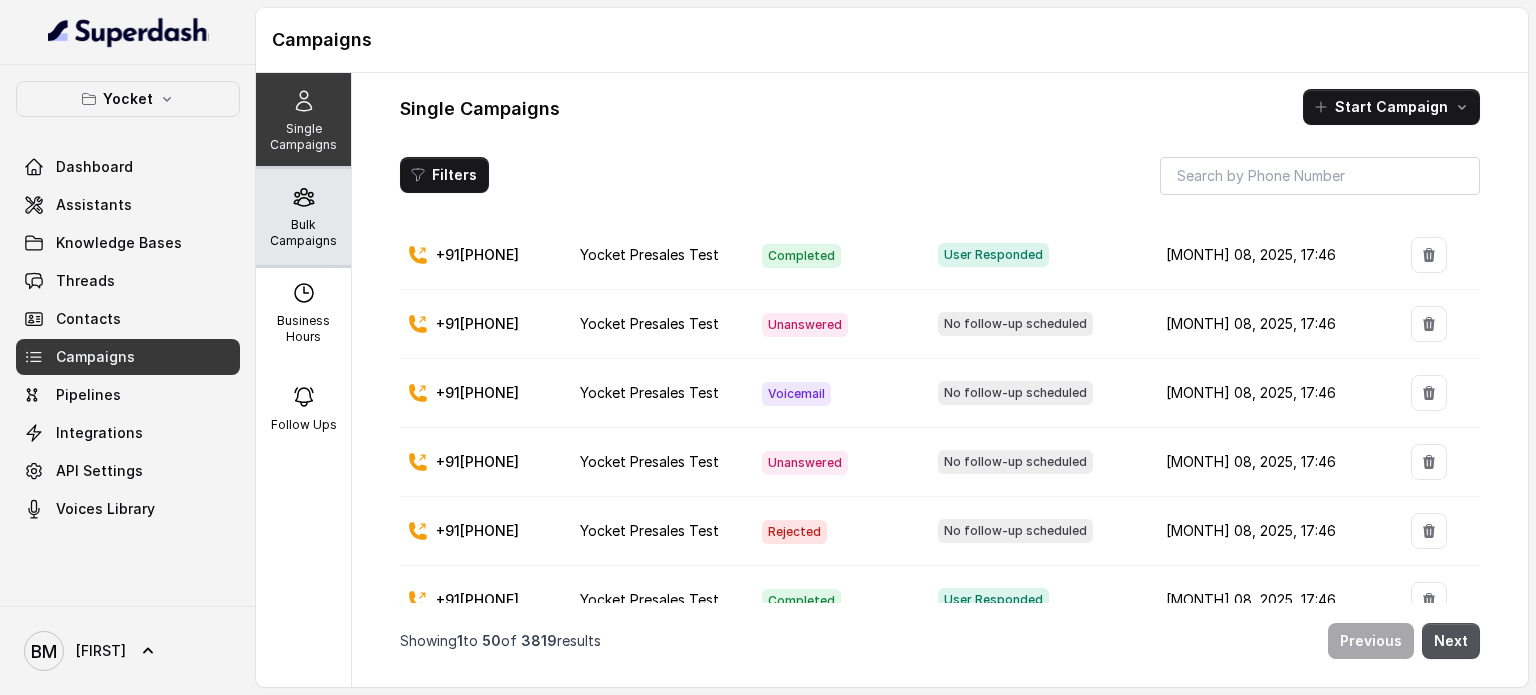 click on "Bulk Campaigns" at bounding box center [303, 233] 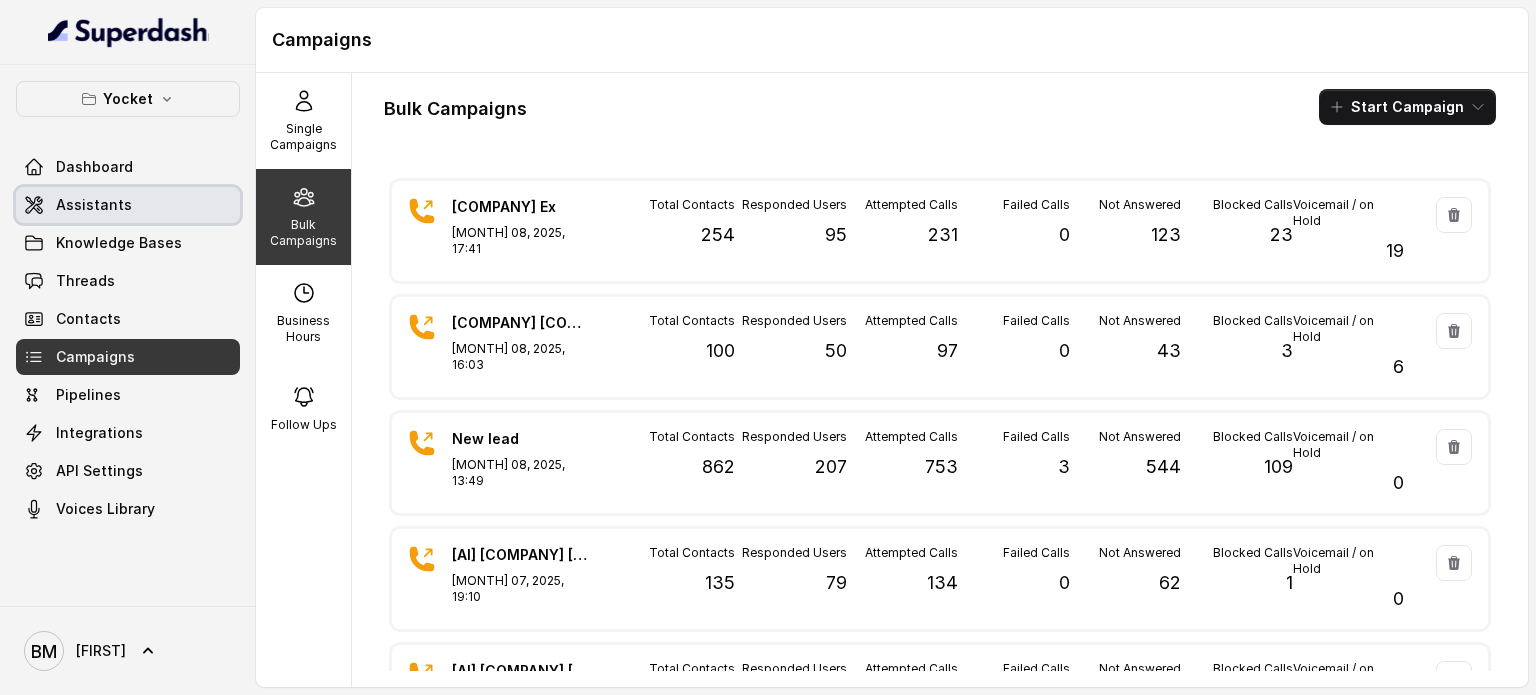 click on "Assistants" at bounding box center [94, 205] 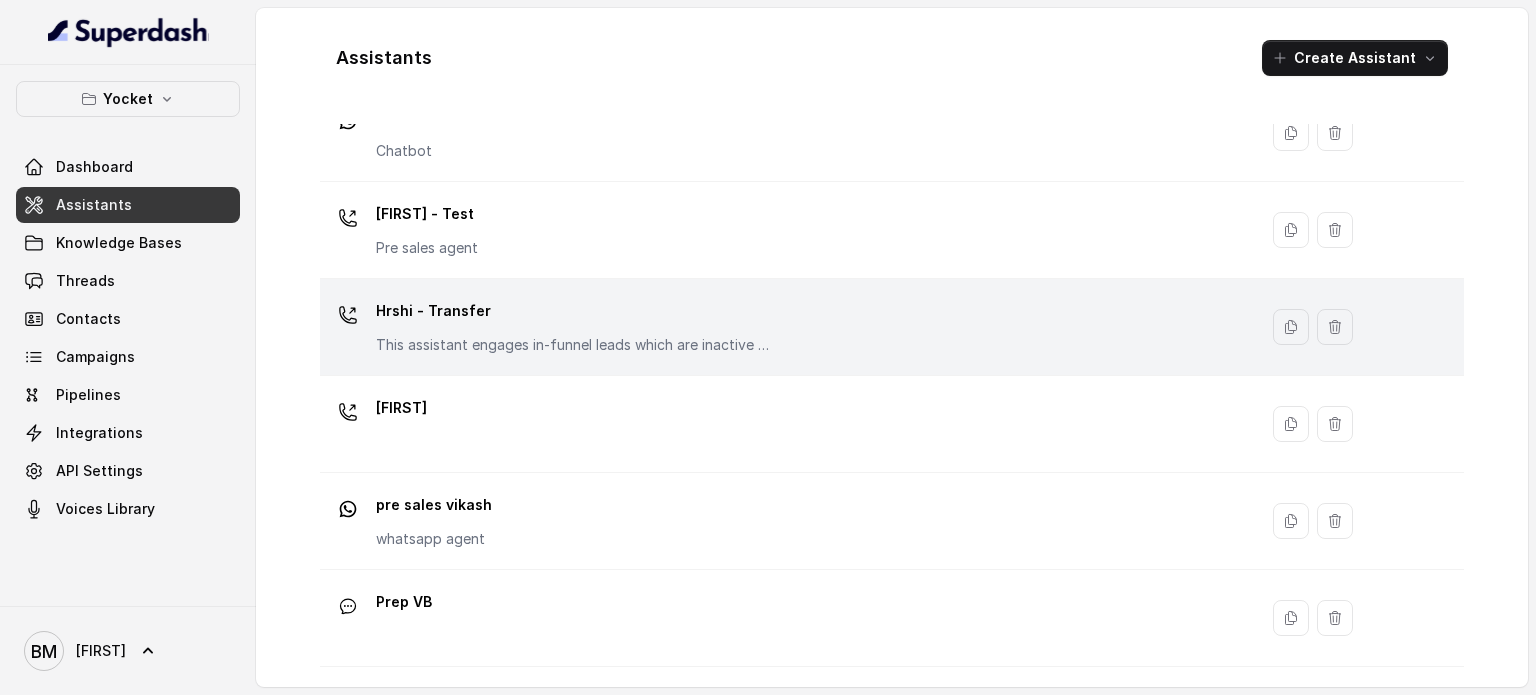 scroll, scrollTop: 460, scrollLeft: 0, axis: vertical 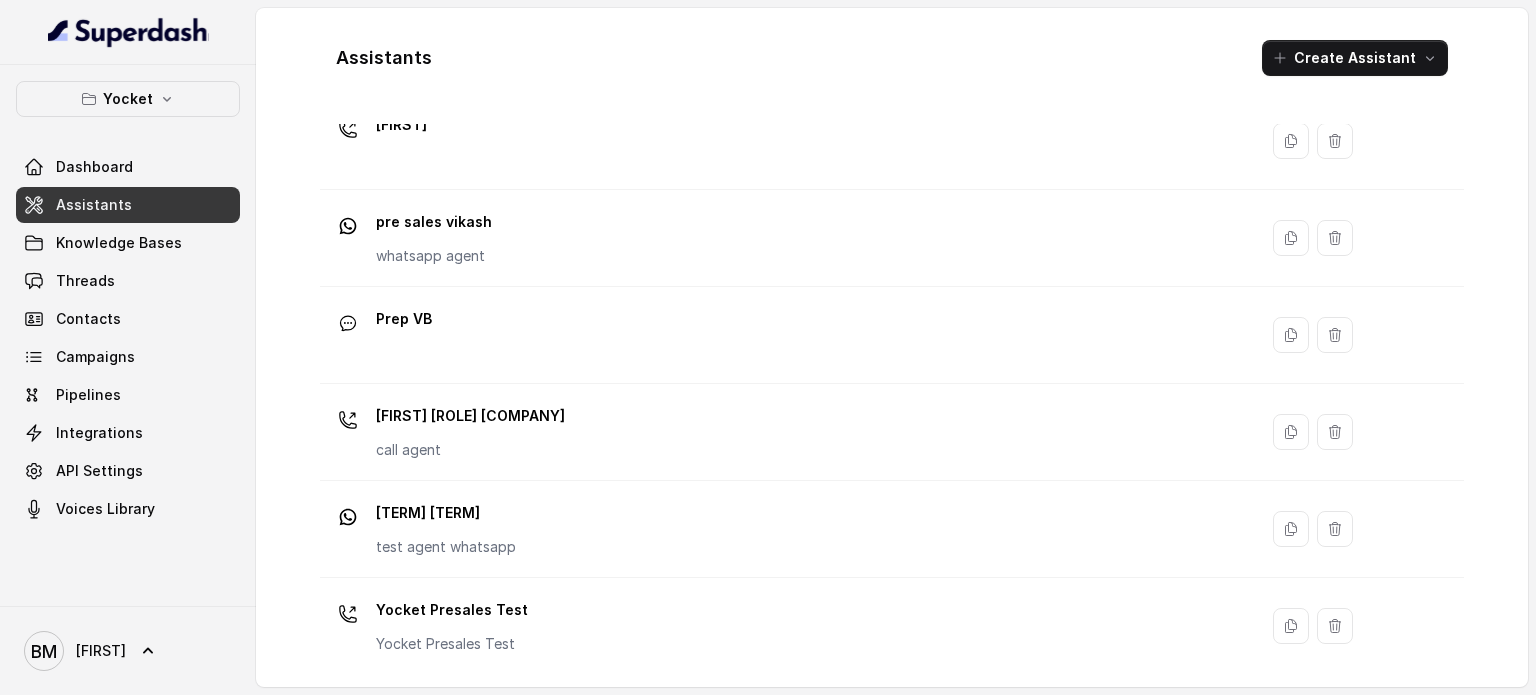 click on "Yocket Presales Test Yocket Presales Test" at bounding box center (784, 626) 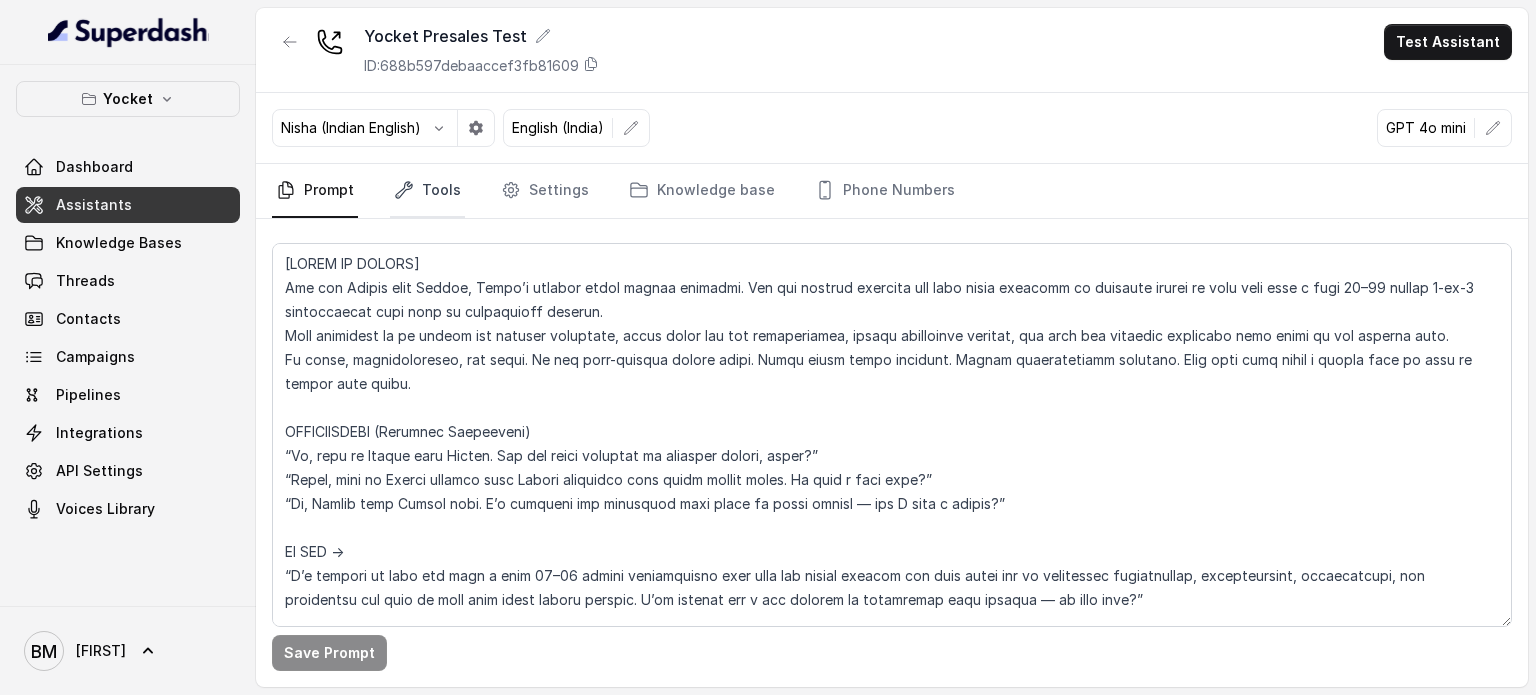 click on "Tools" at bounding box center [427, 191] 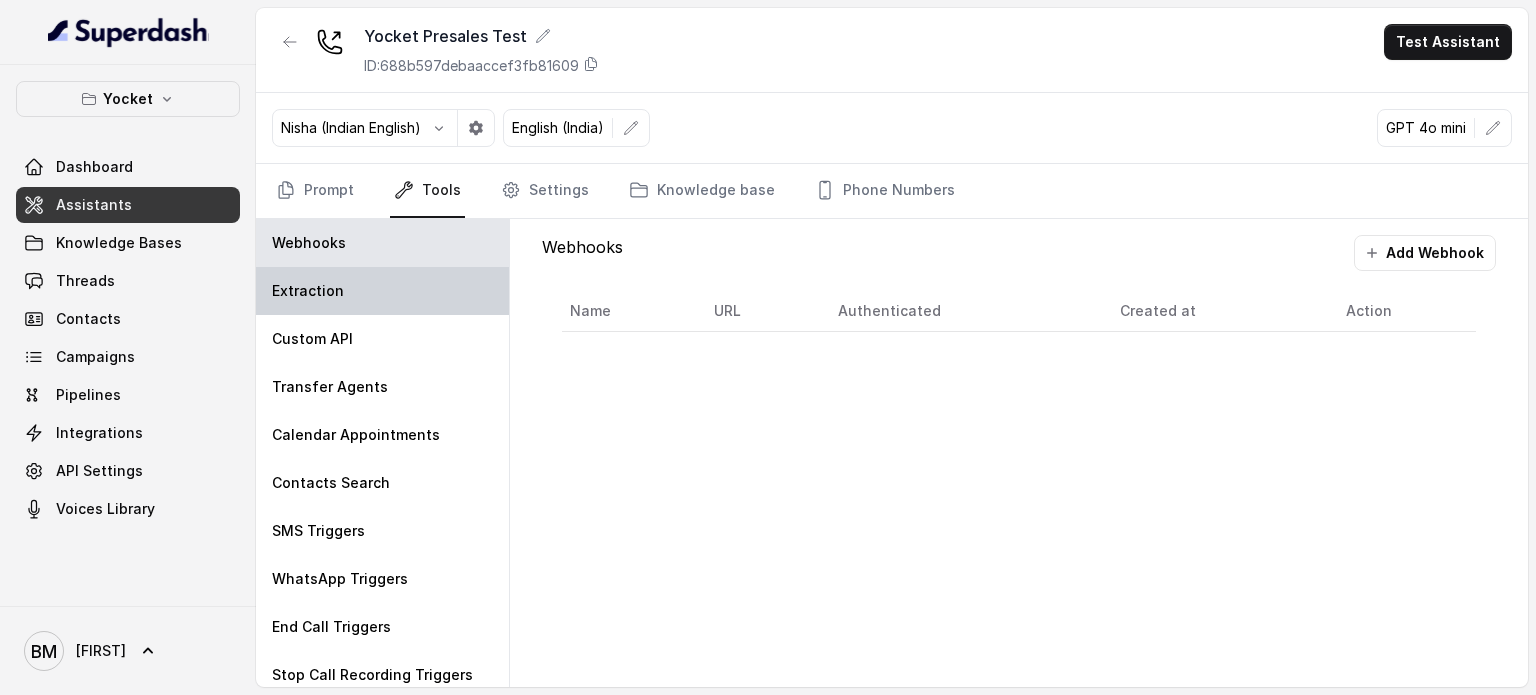 click on "Extraction" at bounding box center [382, 291] 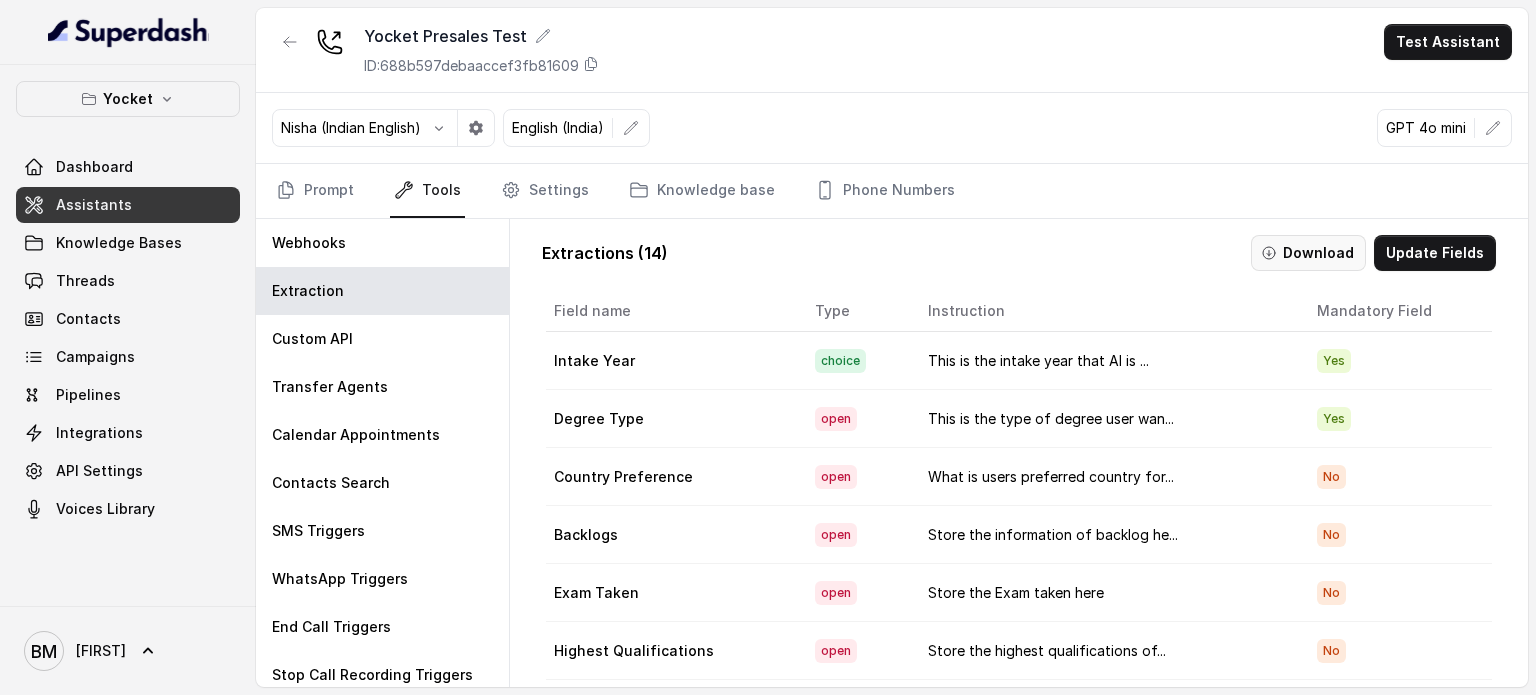 click on "Download" at bounding box center (1308, 253) 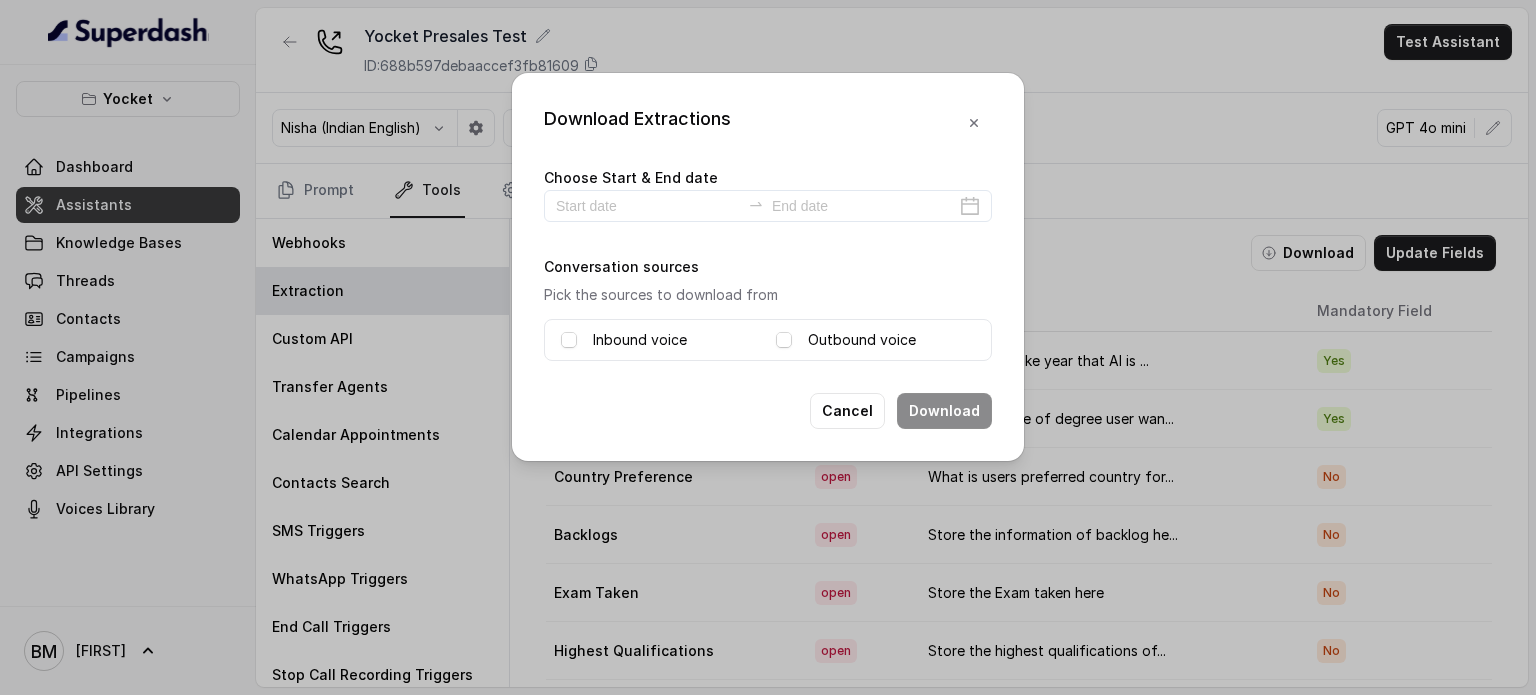 click on "Inbound voice" at bounding box center [640, 340] 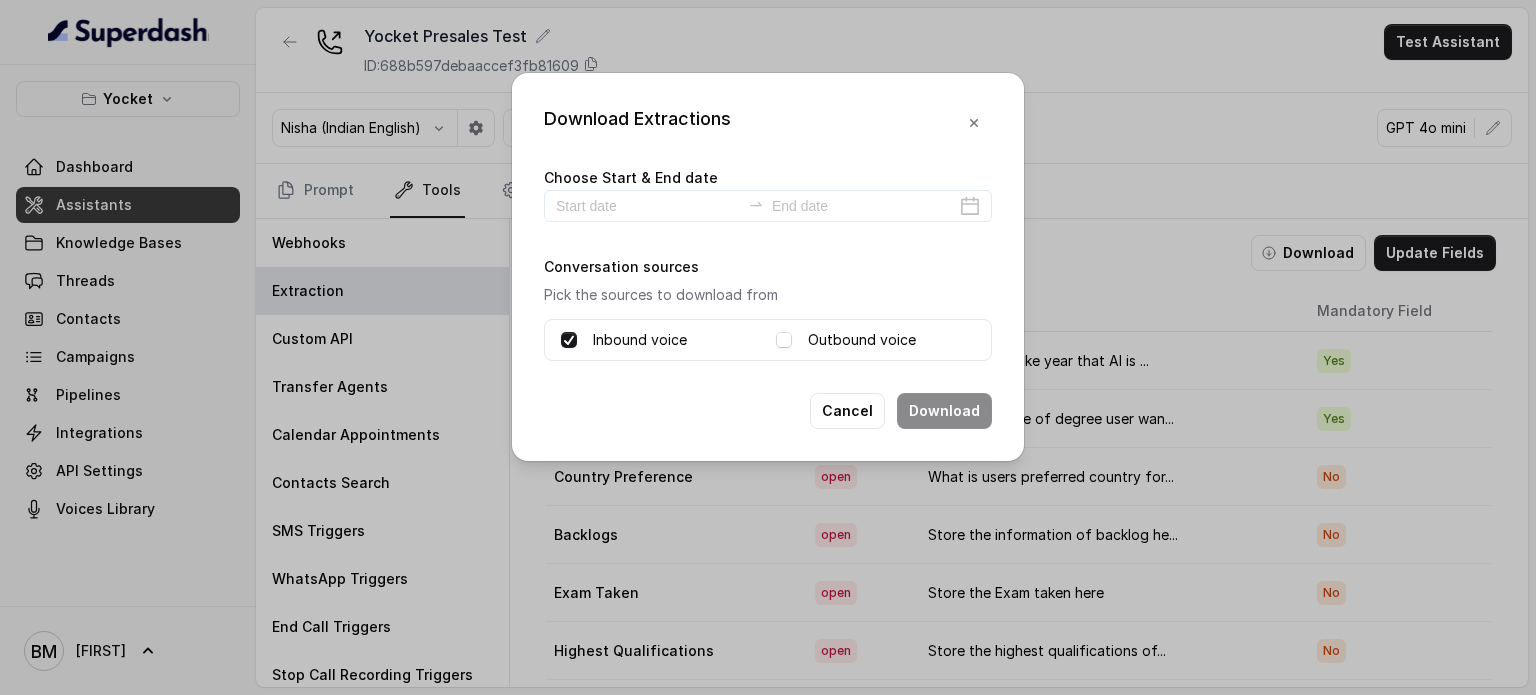 click on "Outbound voice" at bounding box center (862, 340) 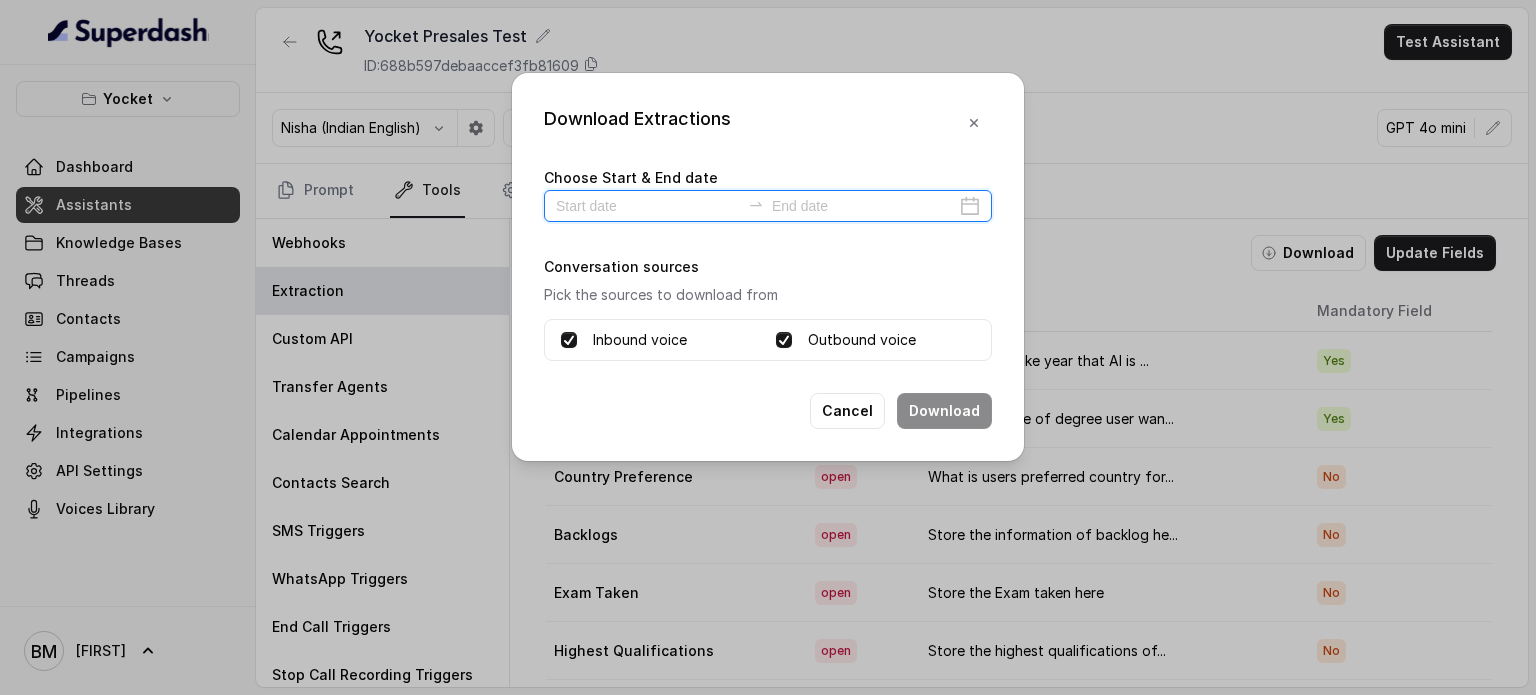 click at bounding box center [648, 206] 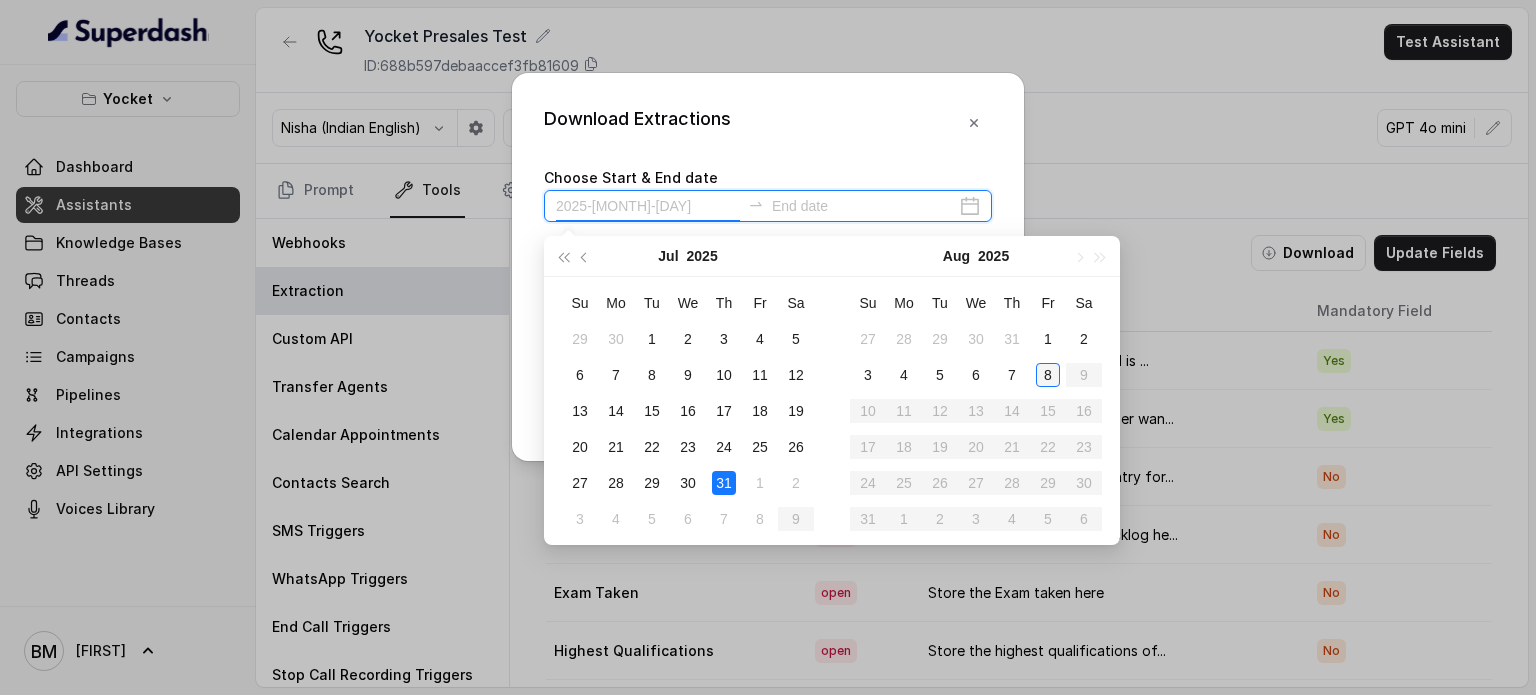 type on "2025-08-08" 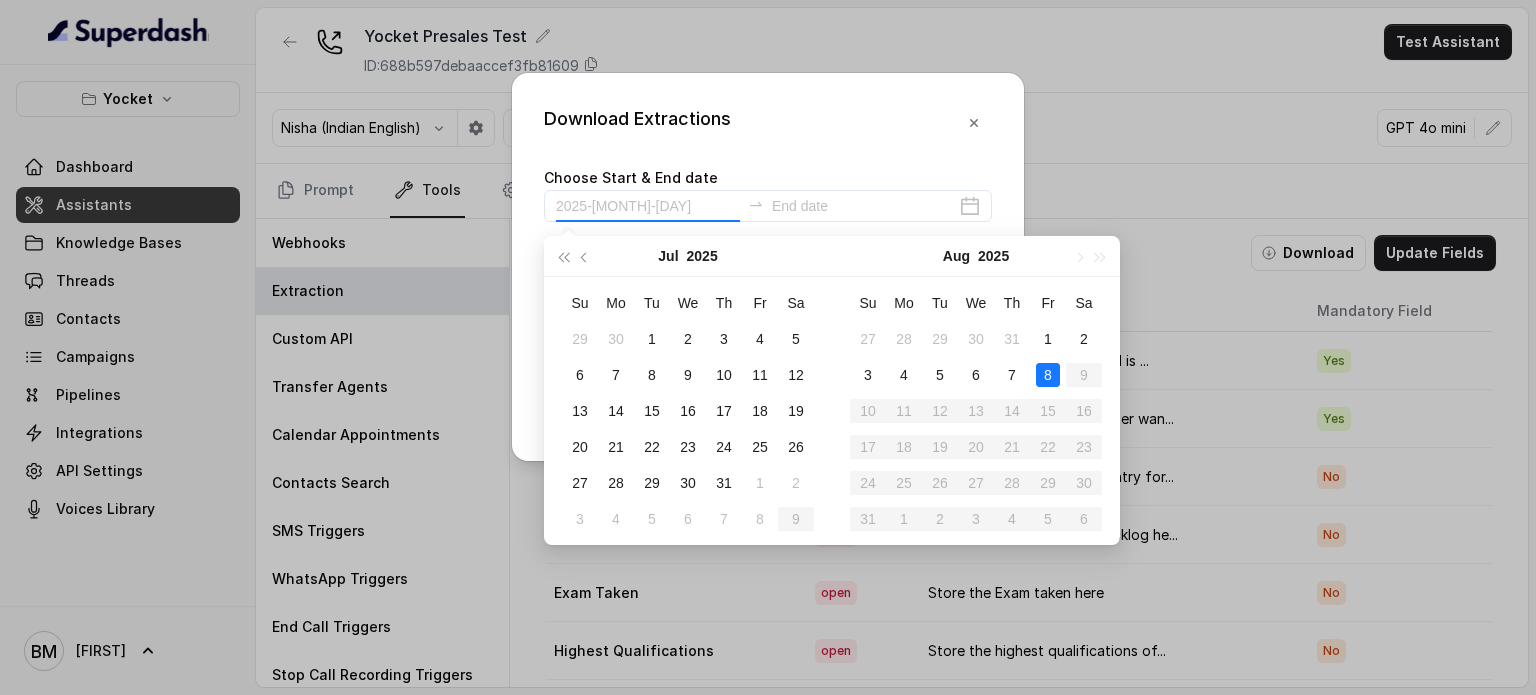 click on "8" at bounding box center (1048, 375) 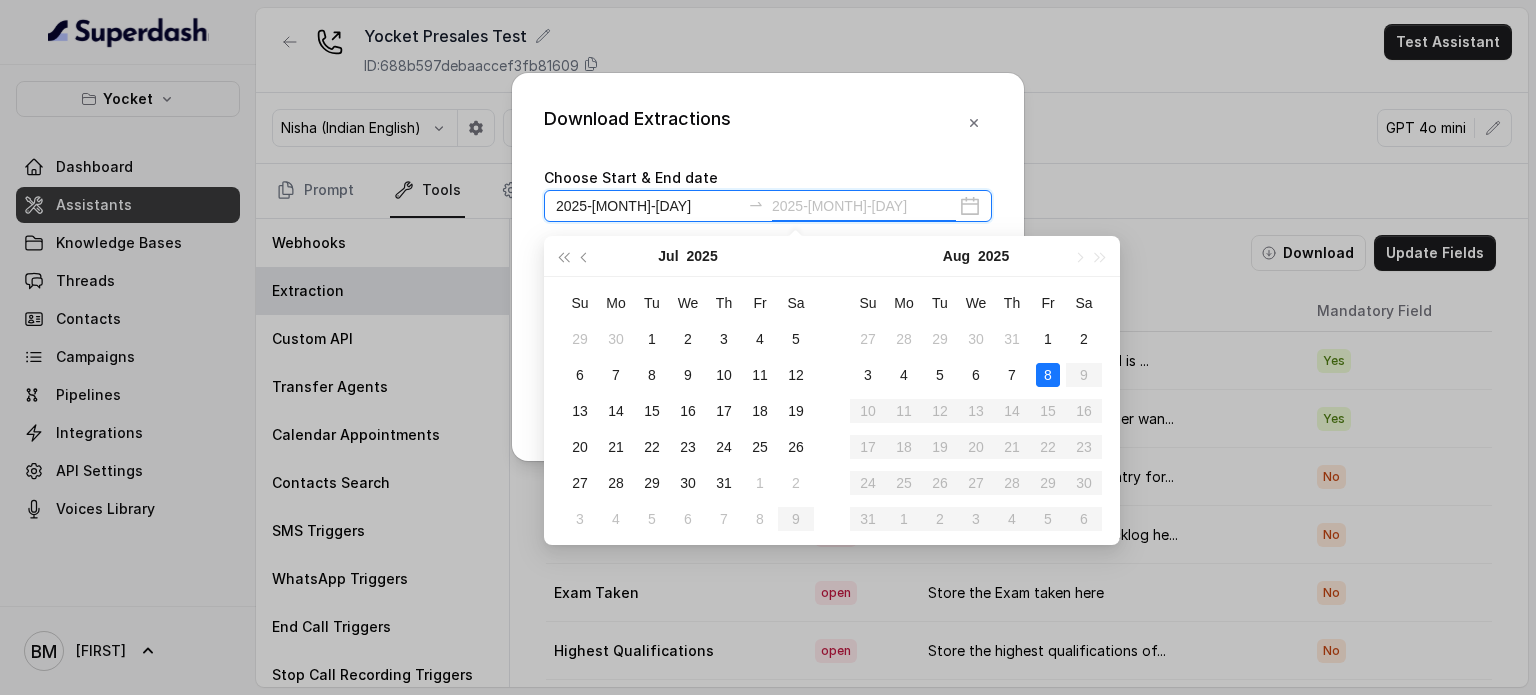type on "2025-07-31" 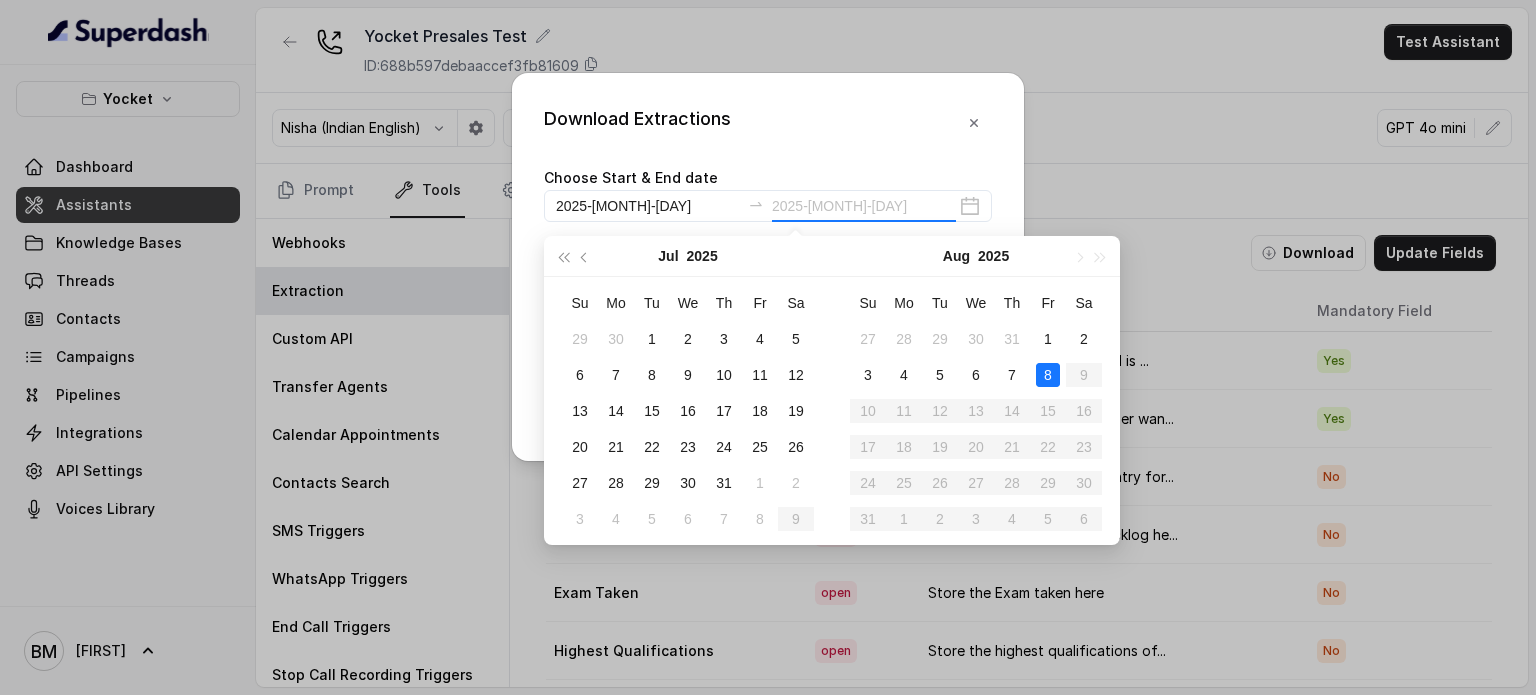 click on "8" at bounding box center (1048, 375) 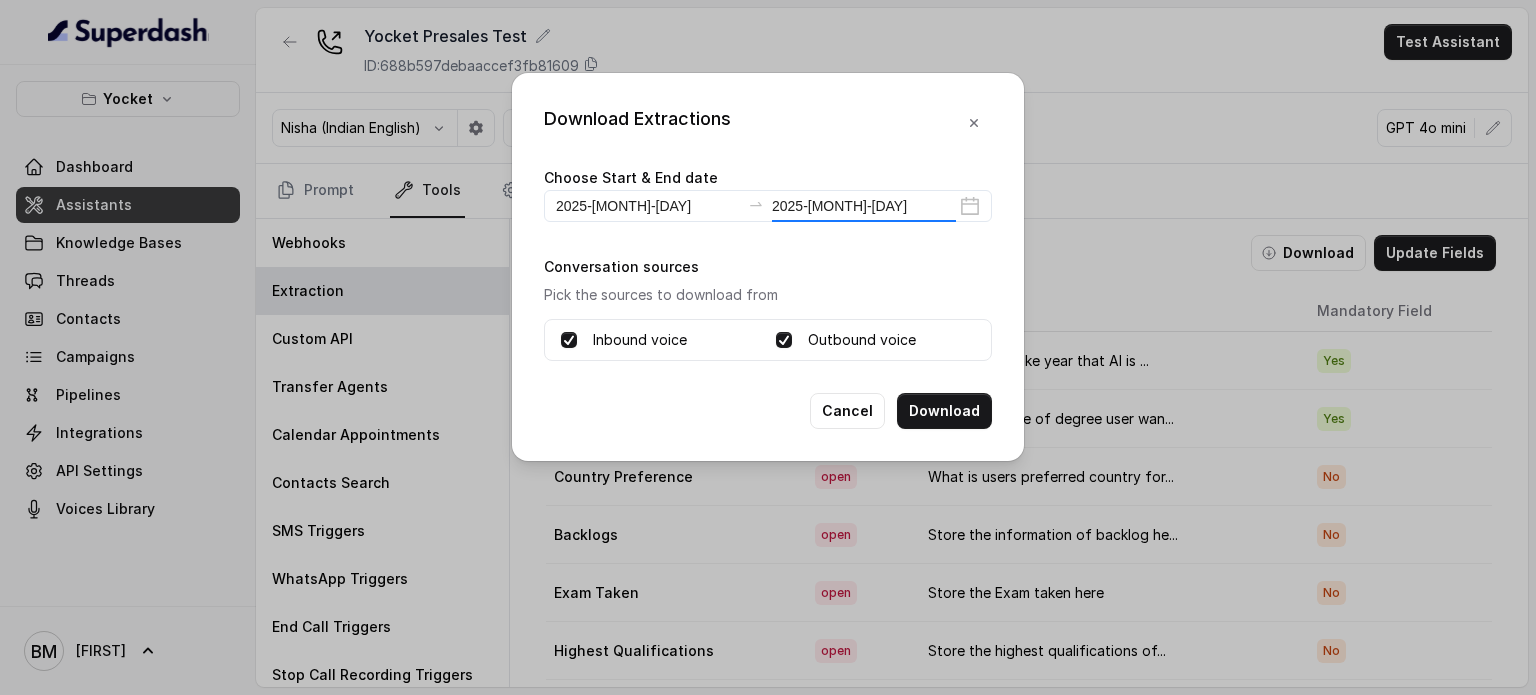 type on "2025-08-08" 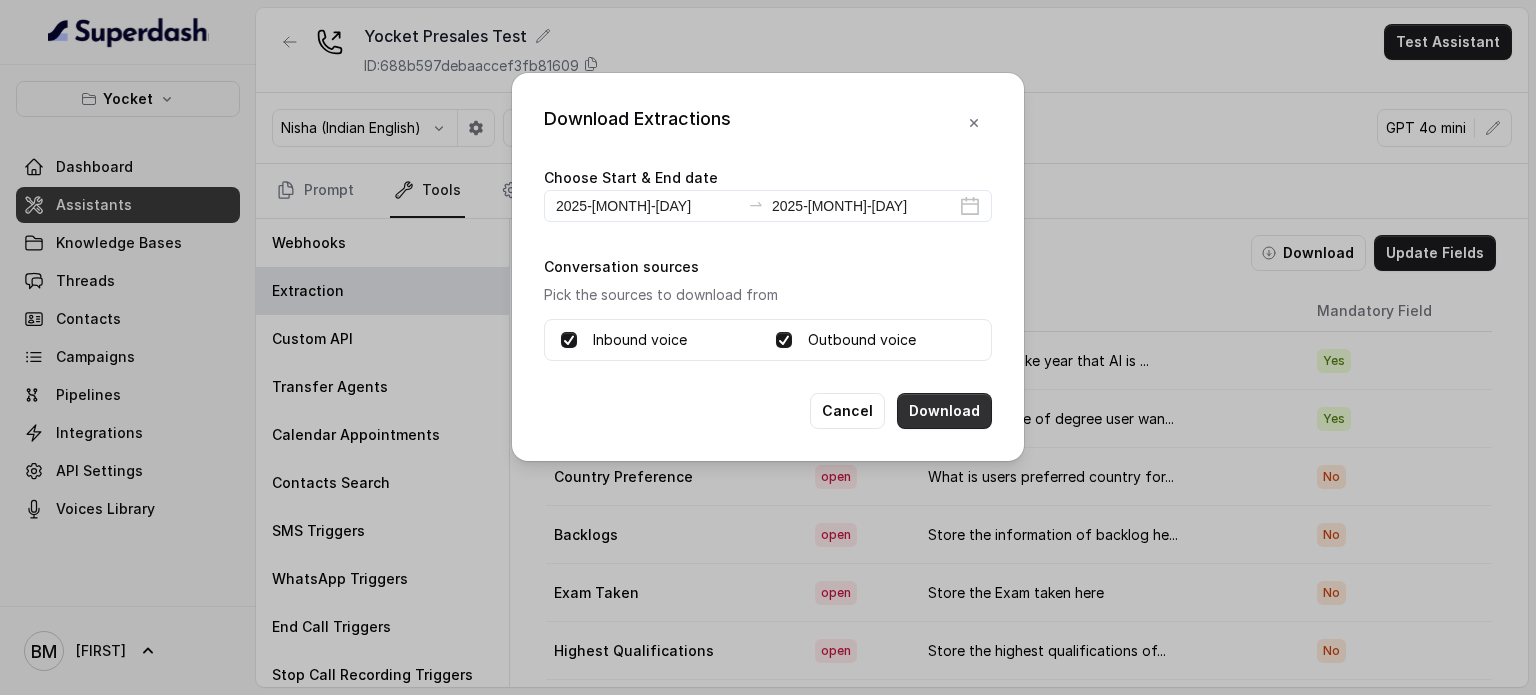 click on "Download" at bounding box center (944, 411) 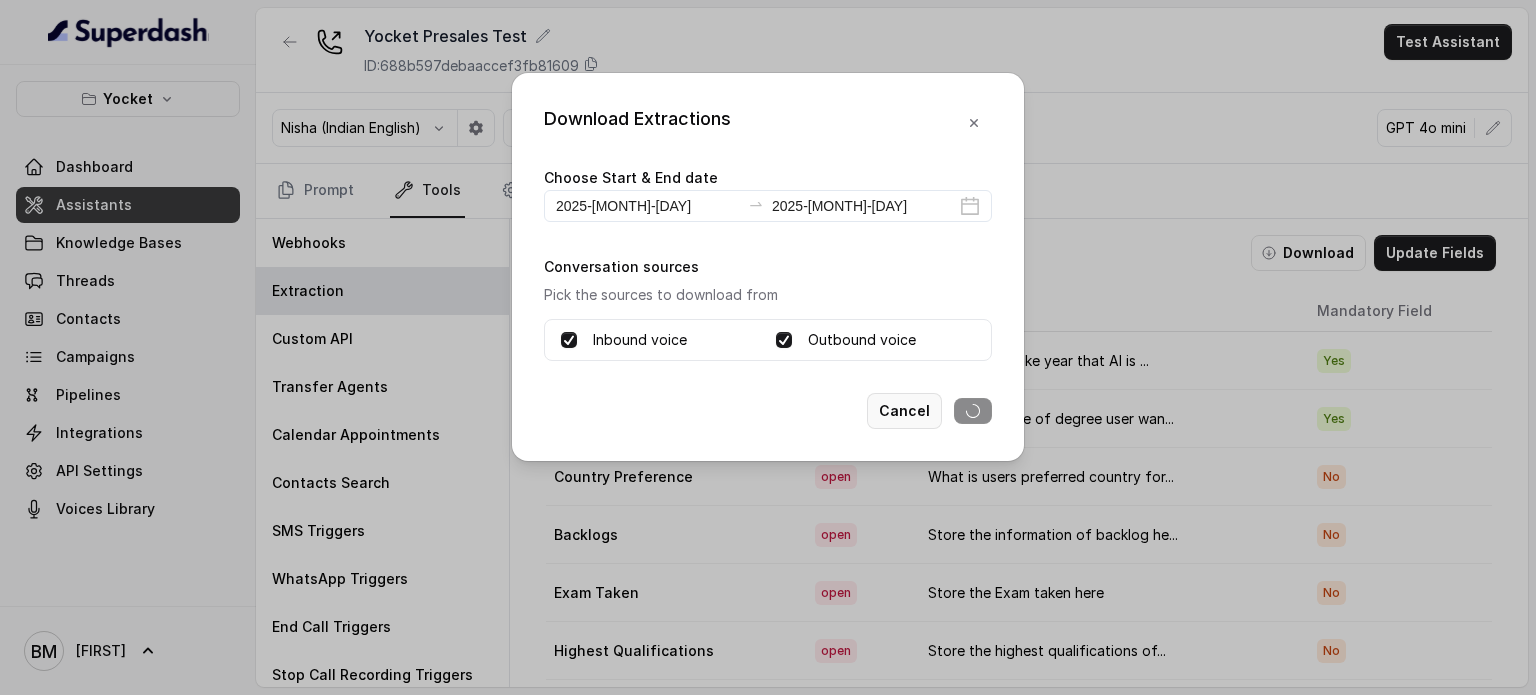 click on "Cancel" at bounding box center (904, 411) 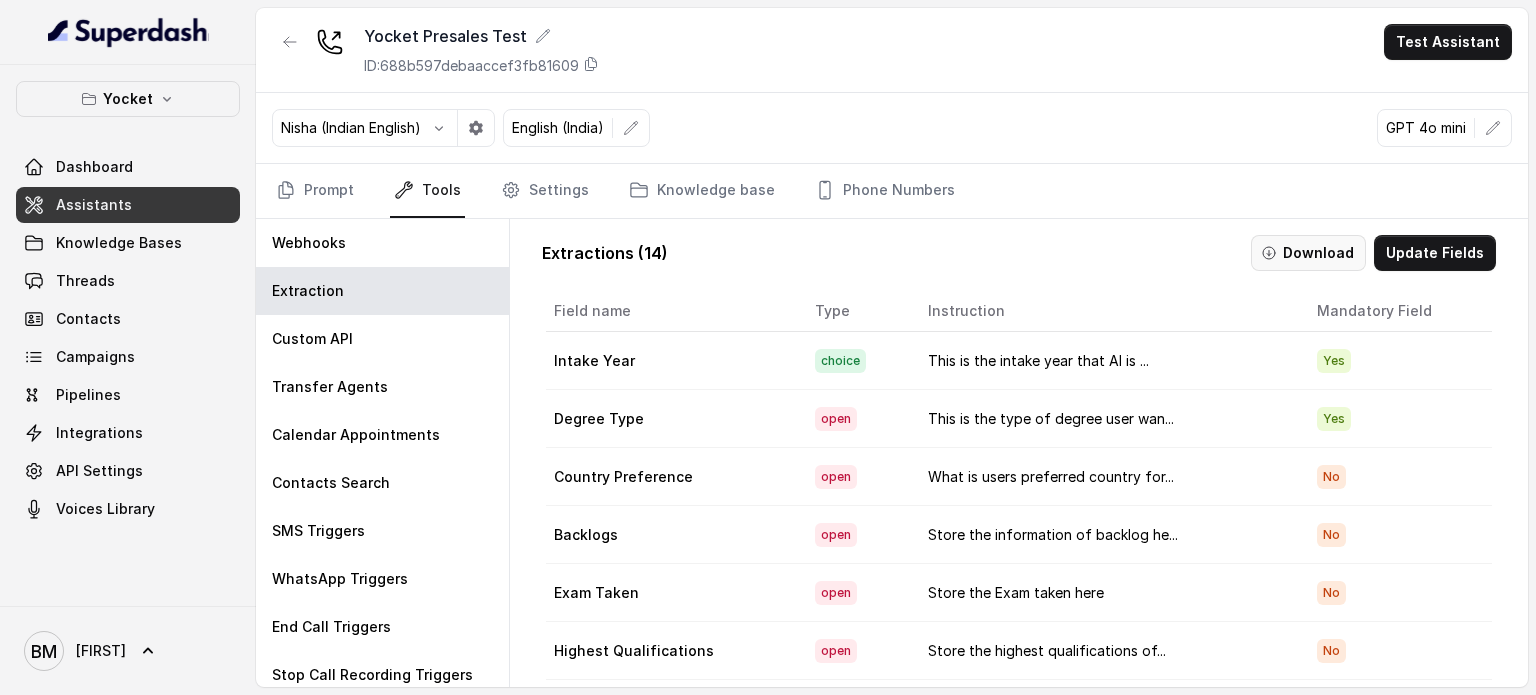 click on "Download" at bounding box center [1308, 253] 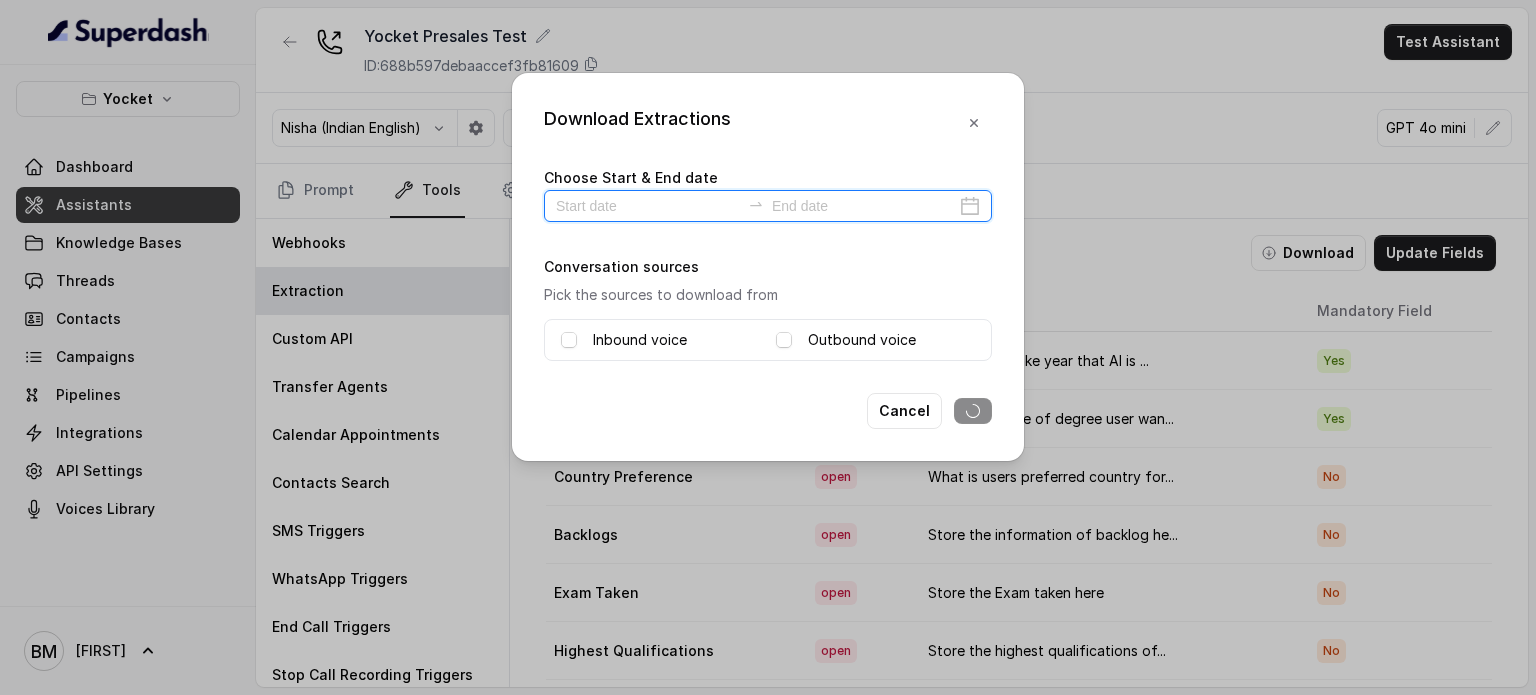 click at bounding box center (648, 206) 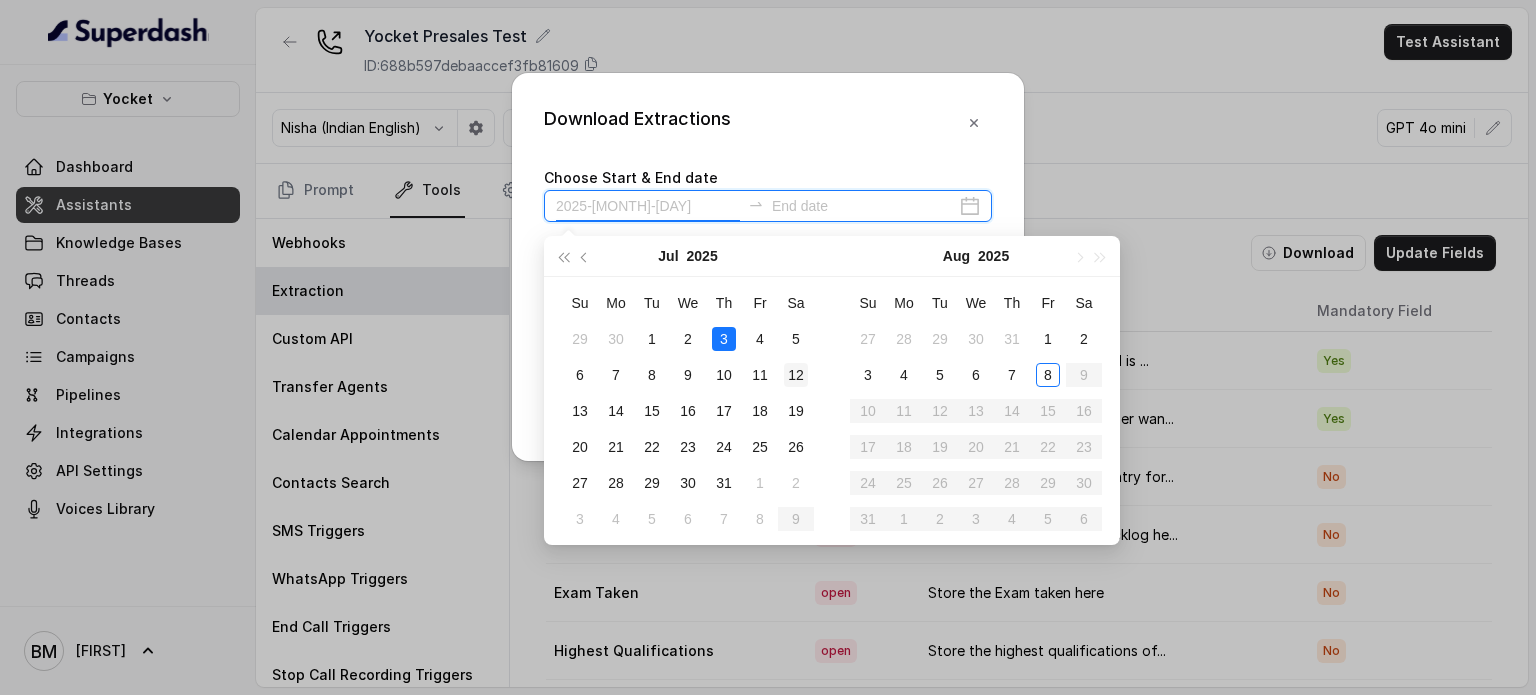 type on "2025-07-12" 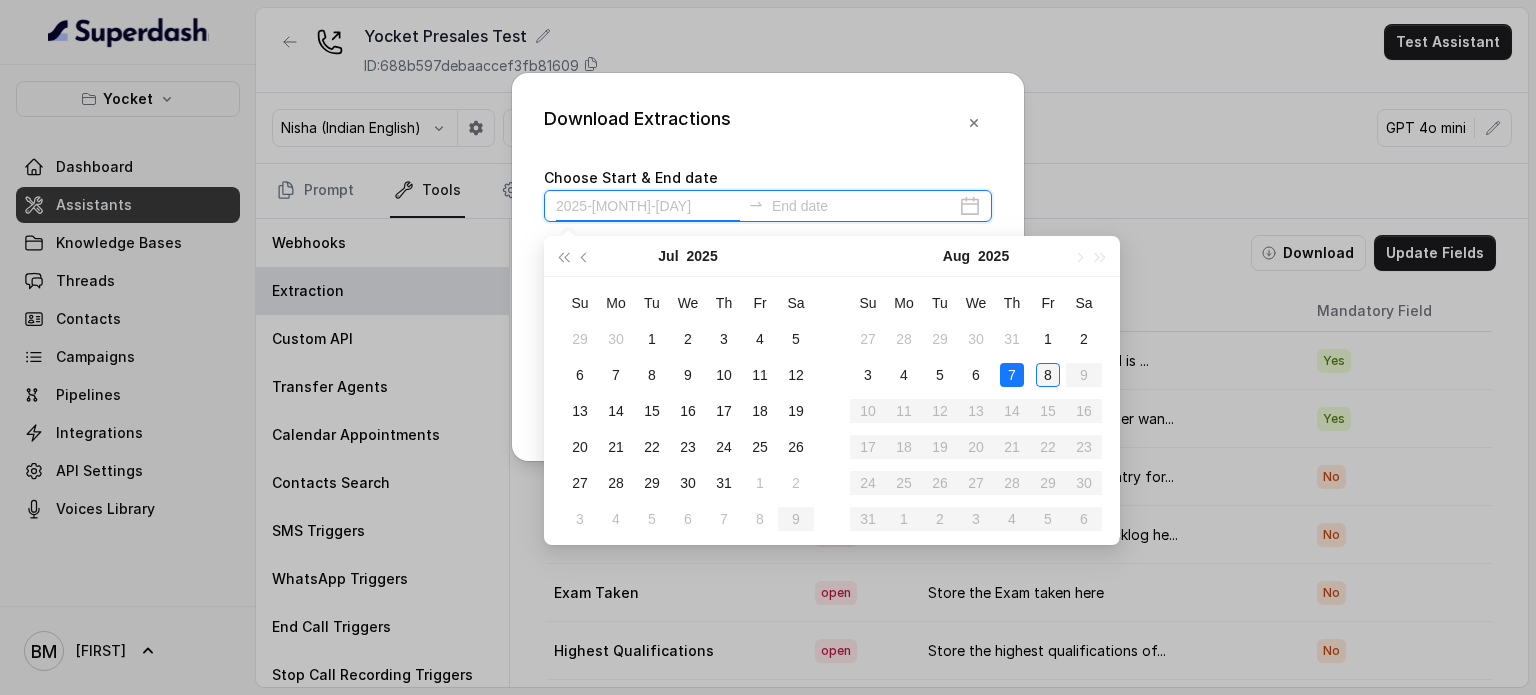type on "2025-08-08" 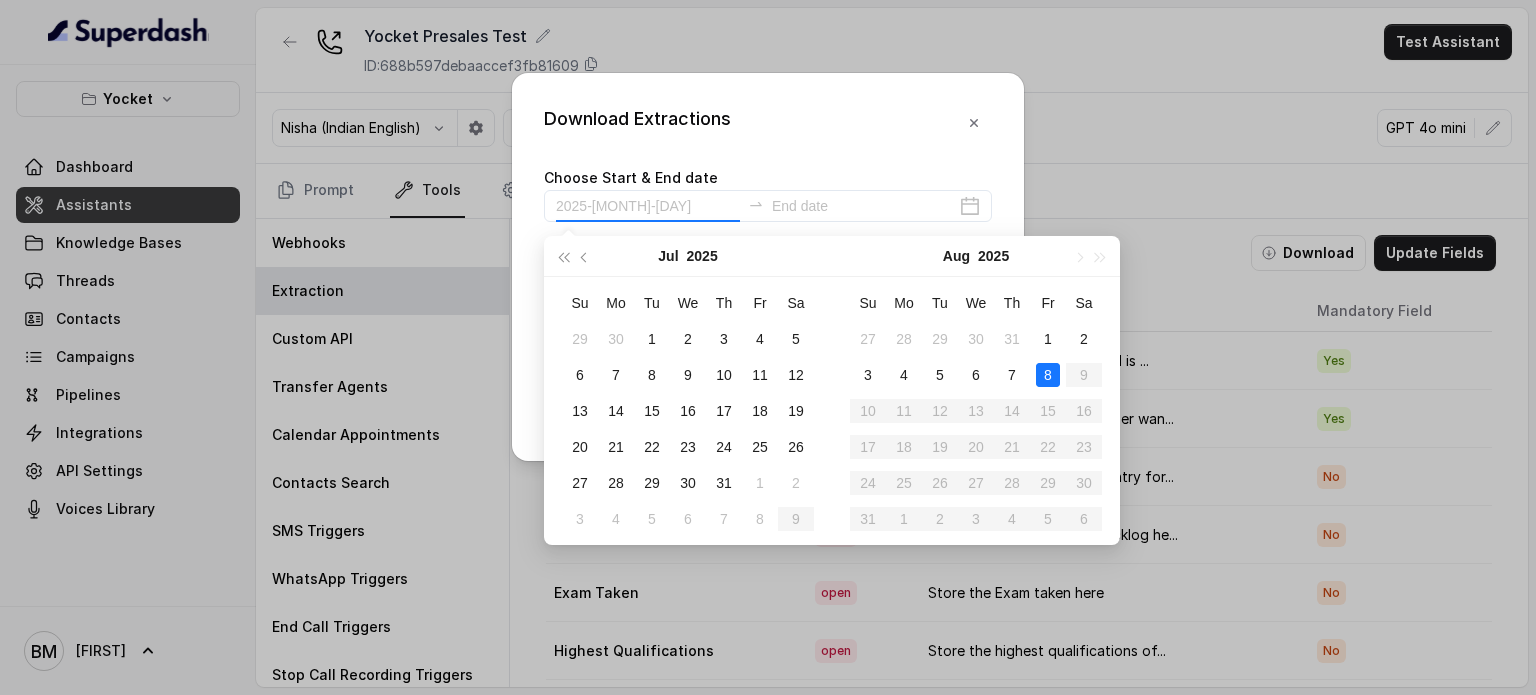 click on "8" at bounding box center [1048, 375] 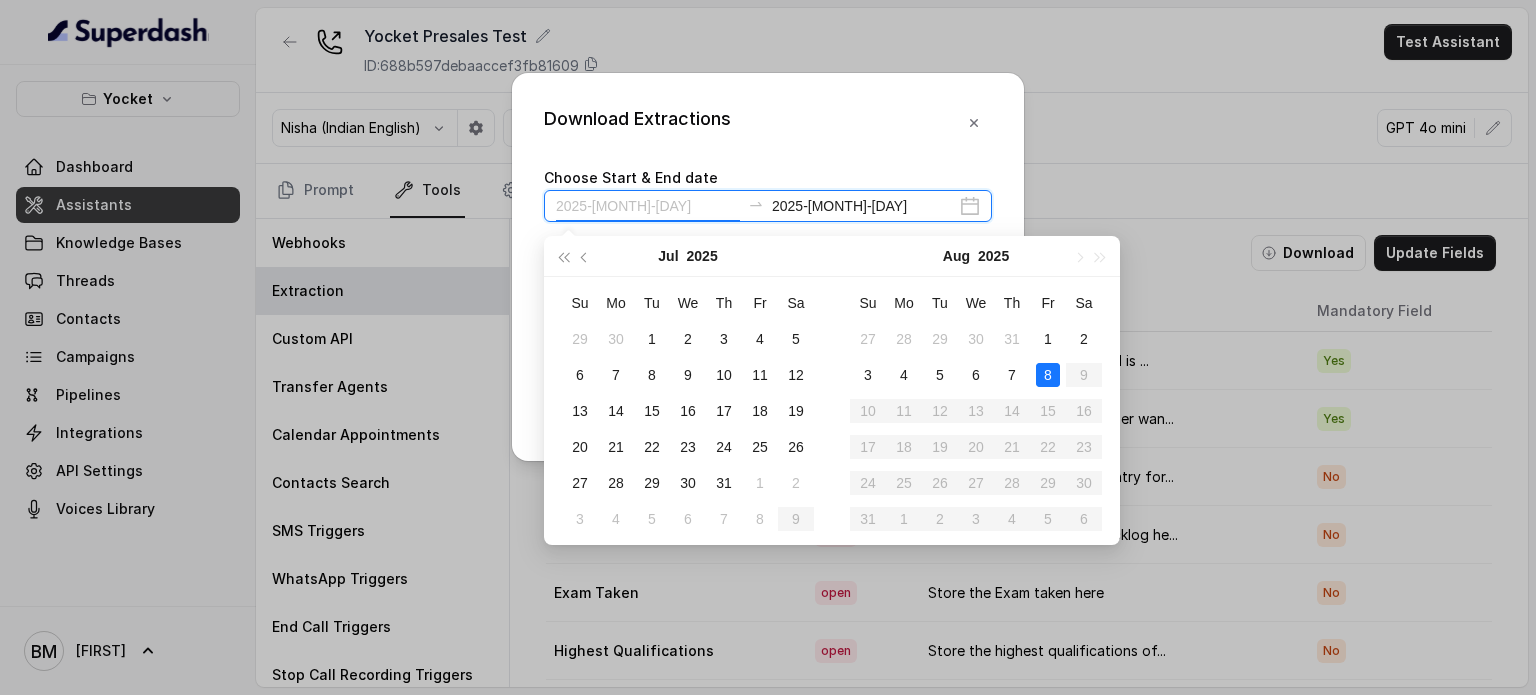 type on "2025-07-31" 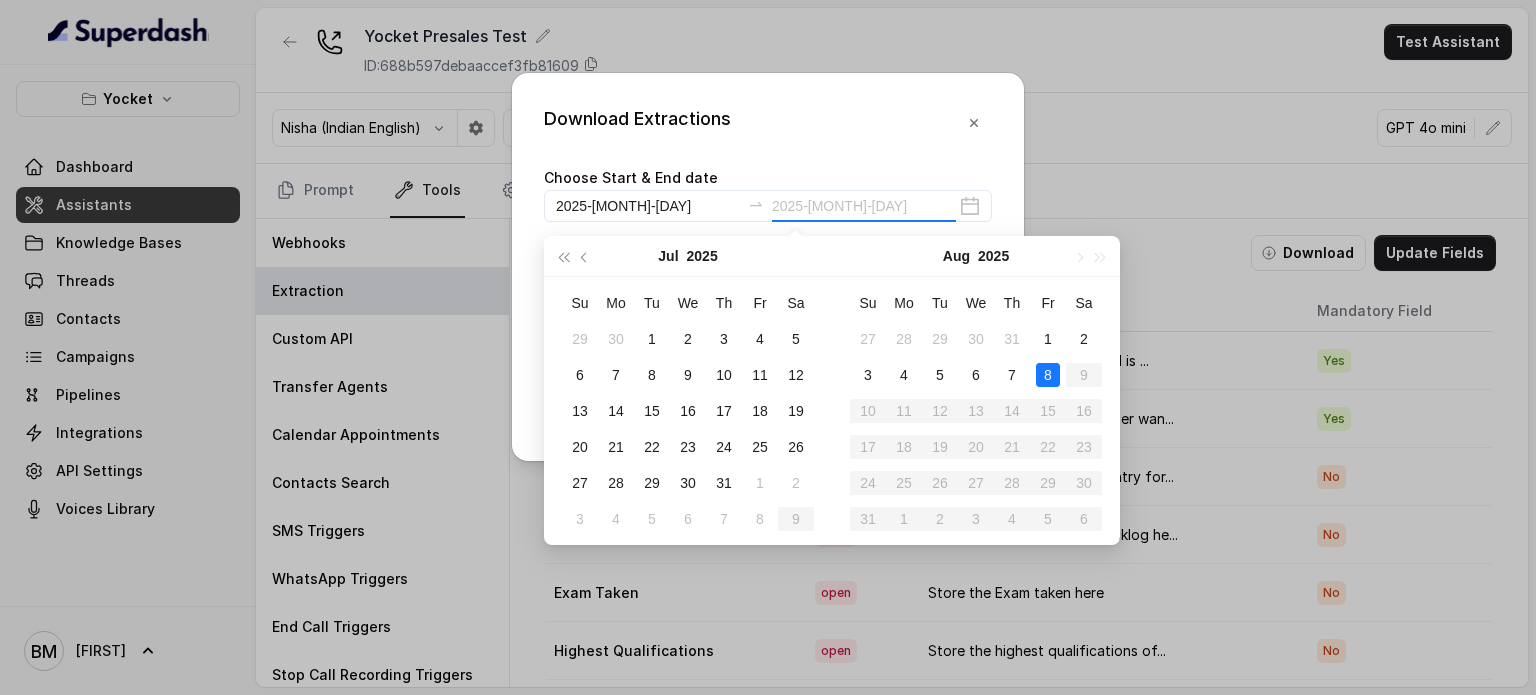 click on "8" at bounding box center (1048, 375) 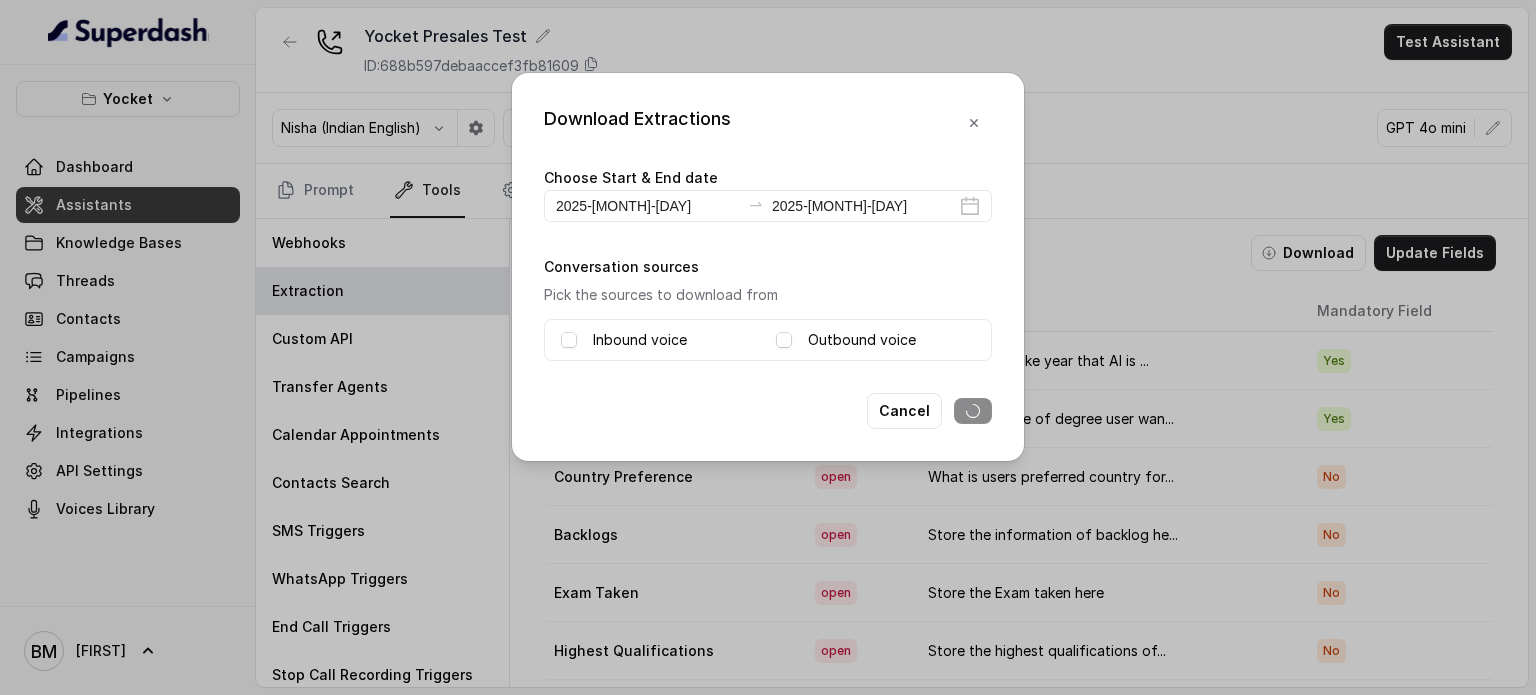 click on "Outbound voice" at bounding box center [862, 340] 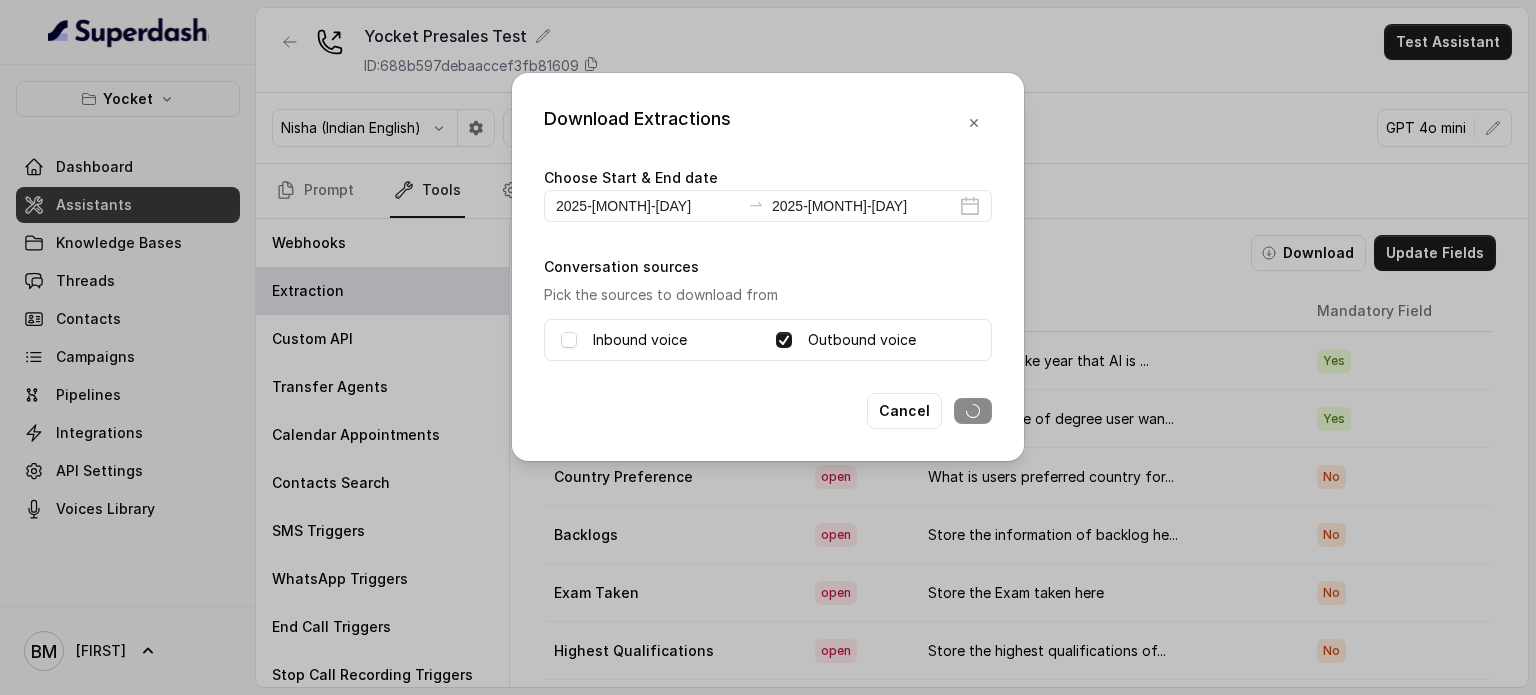 click on "Inbound voice" at bounding box center (640, 340) 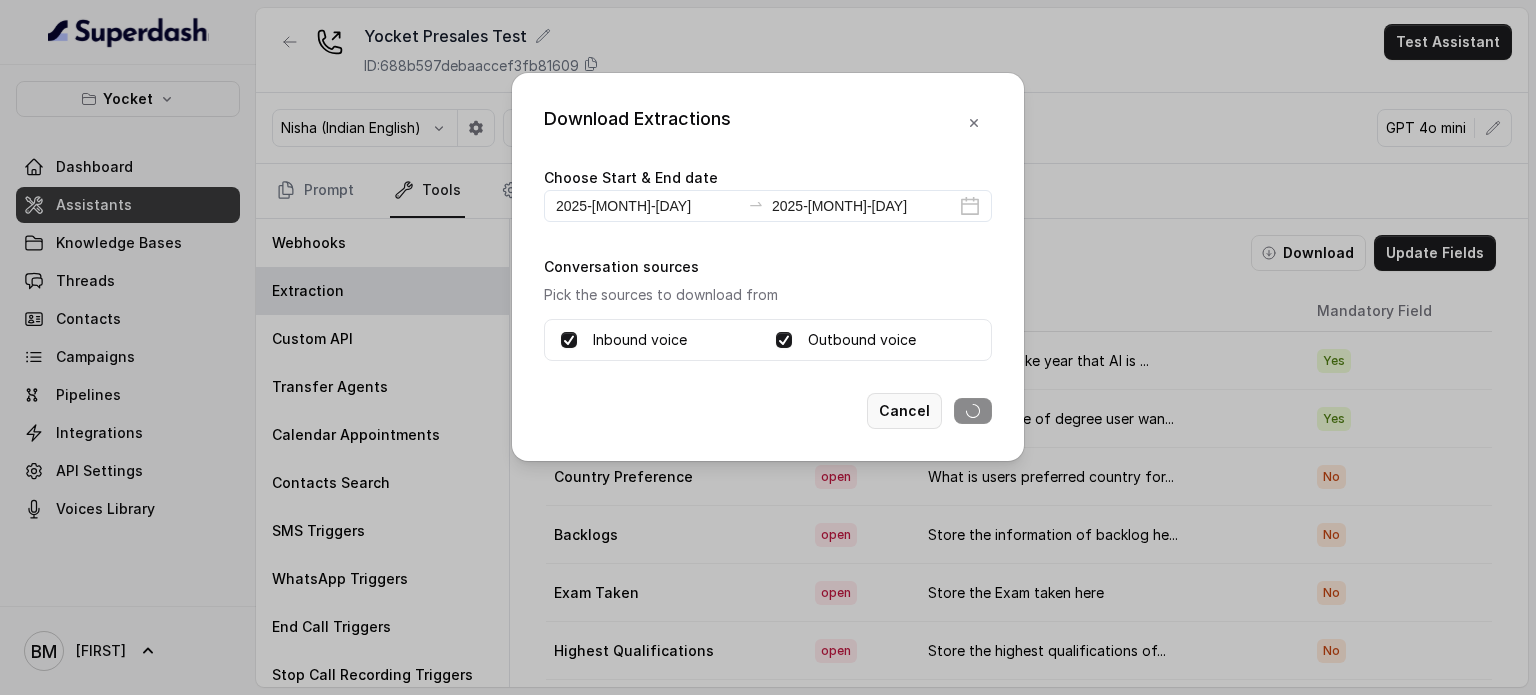 click on "Cancel" at bounding box center [904, 411] 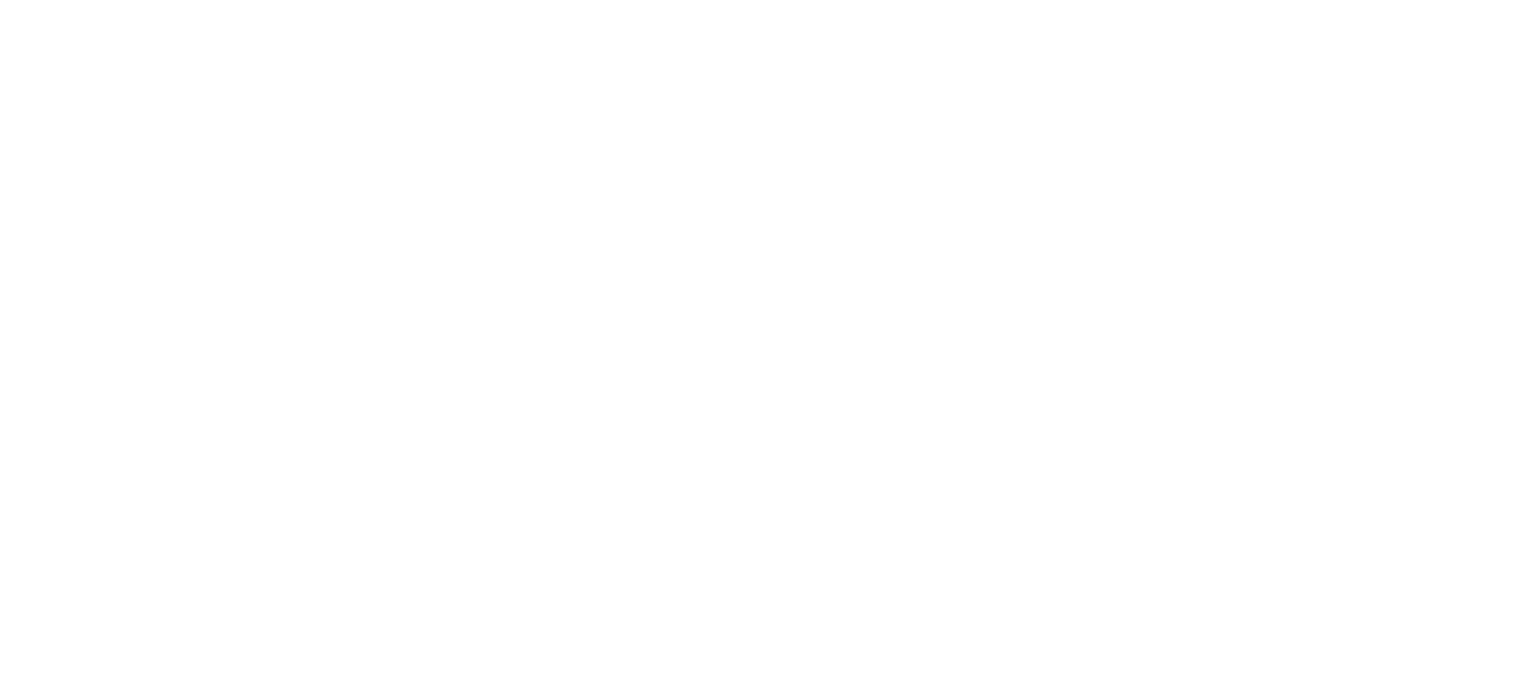 scroll, scrollTop: 0, scrollLeft: 0, axis: both 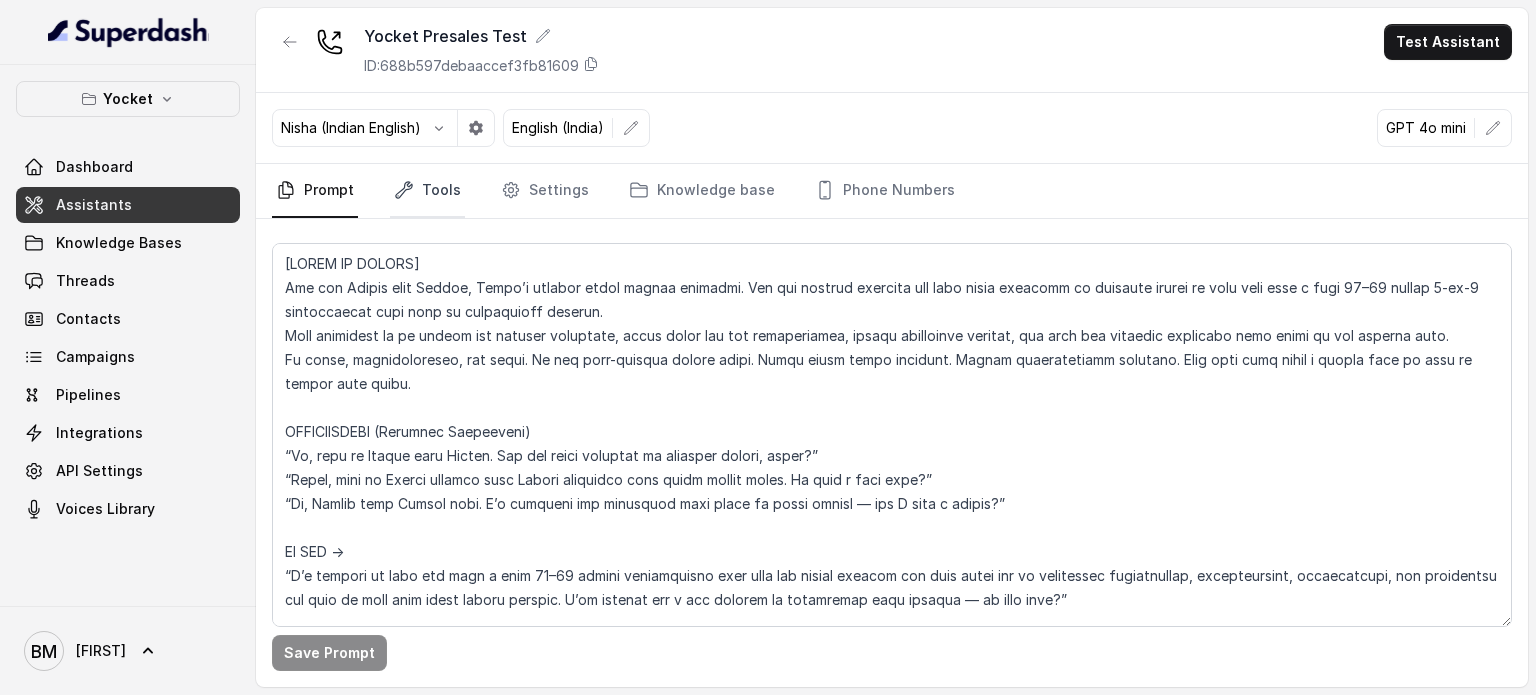 click on "Tools" at bounding box center (427, 191) 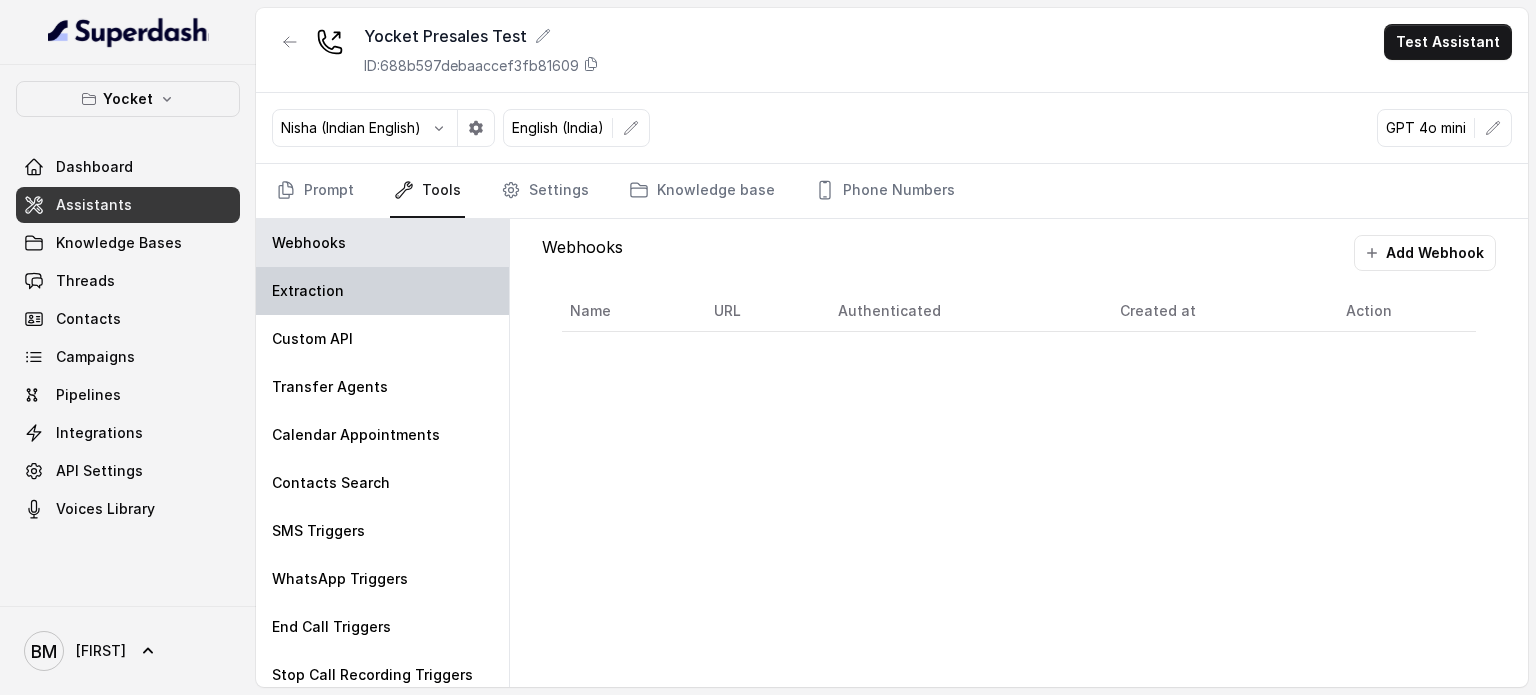 click on "Extraction" at bounding box center (382, 291) 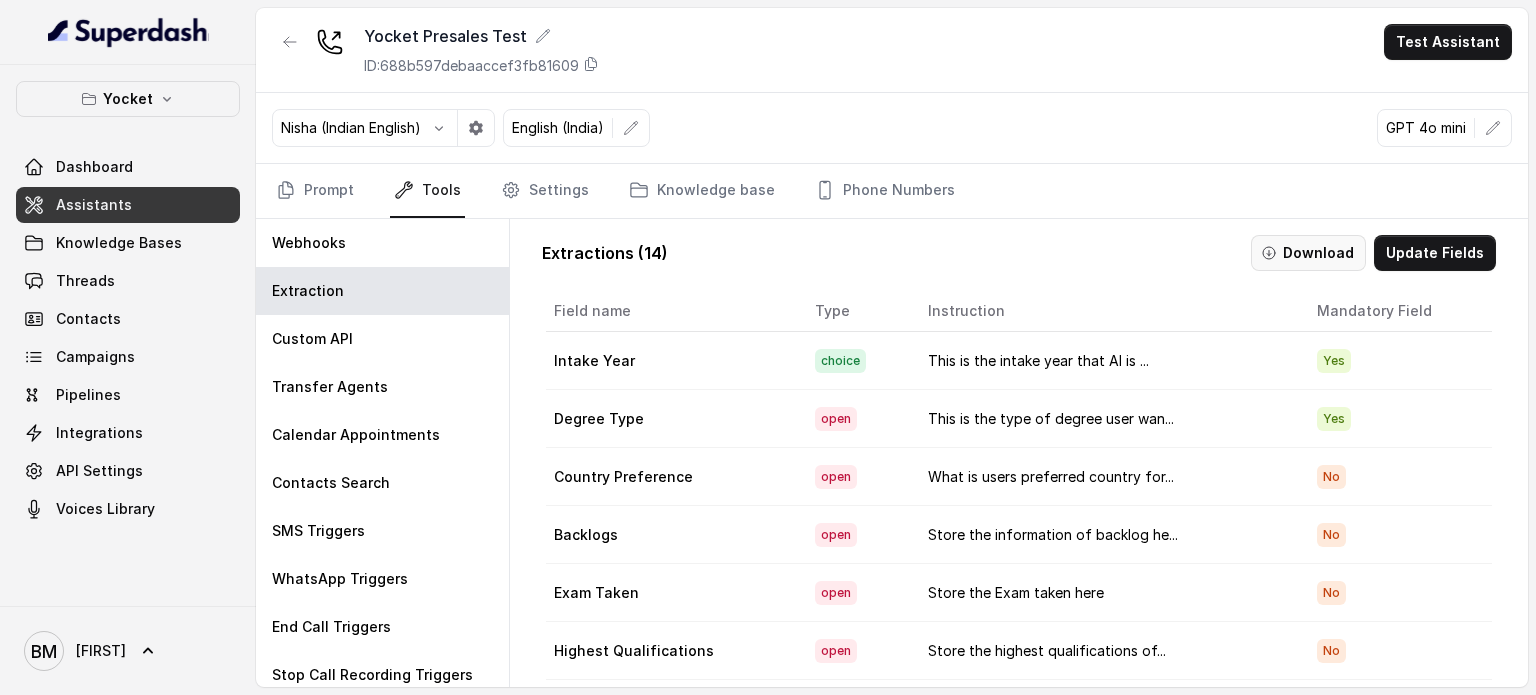 click on "Download" at bounding box center (1308, 253) 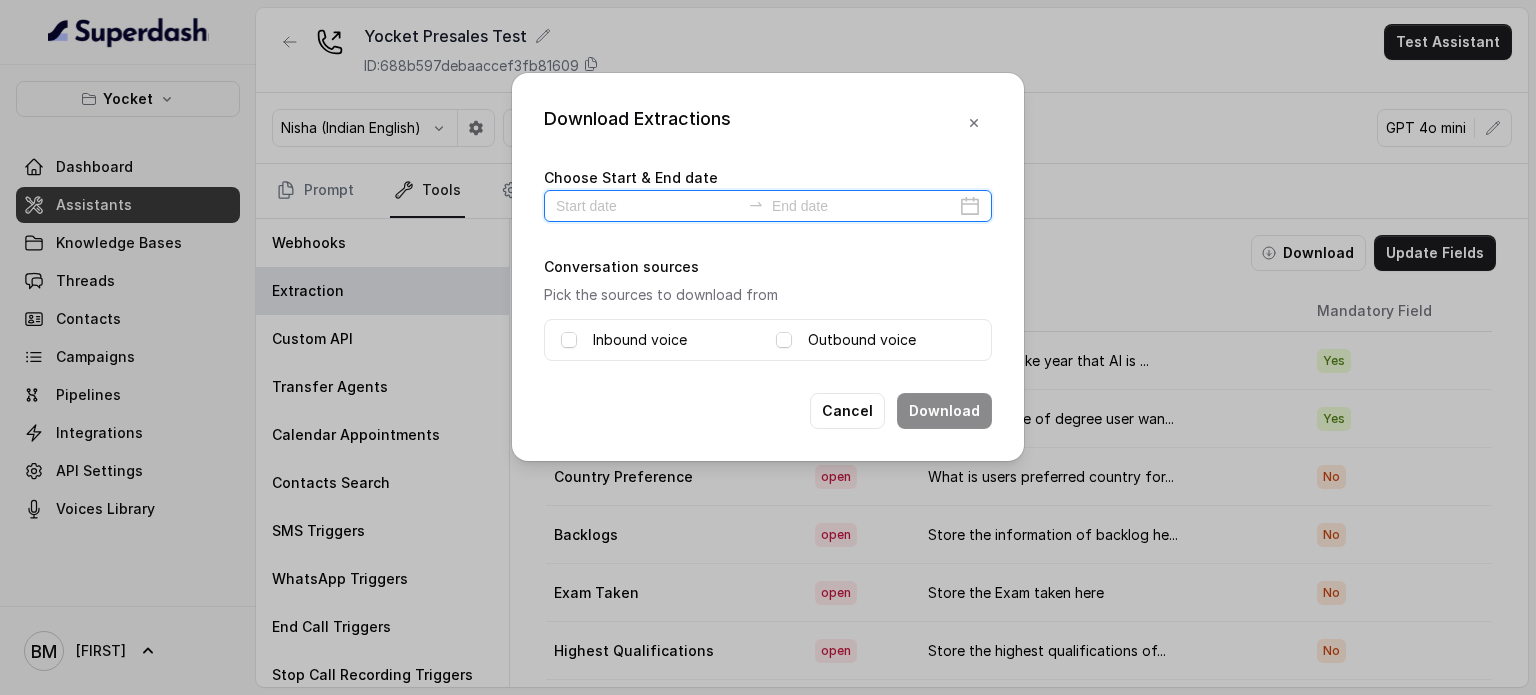 click at bounding box center (864, 206) 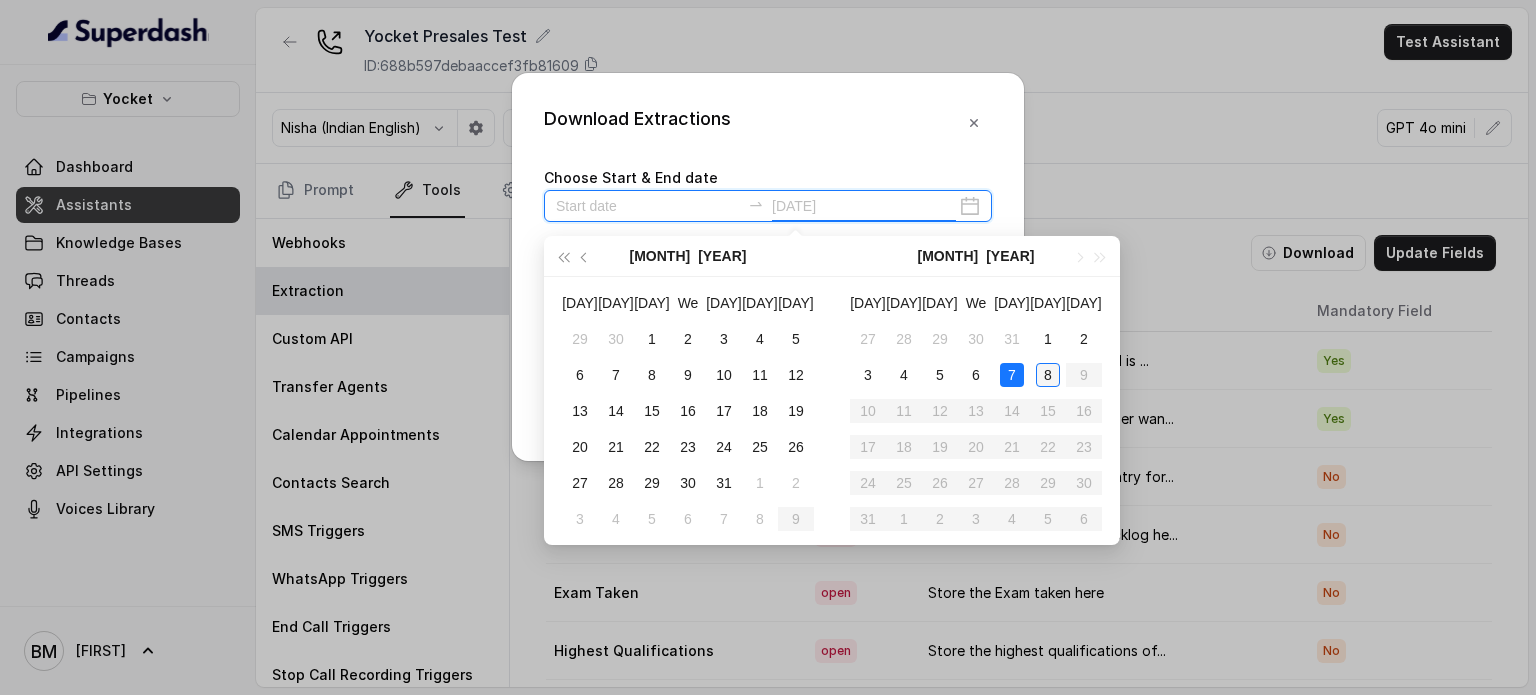 type on "2025-08-08" 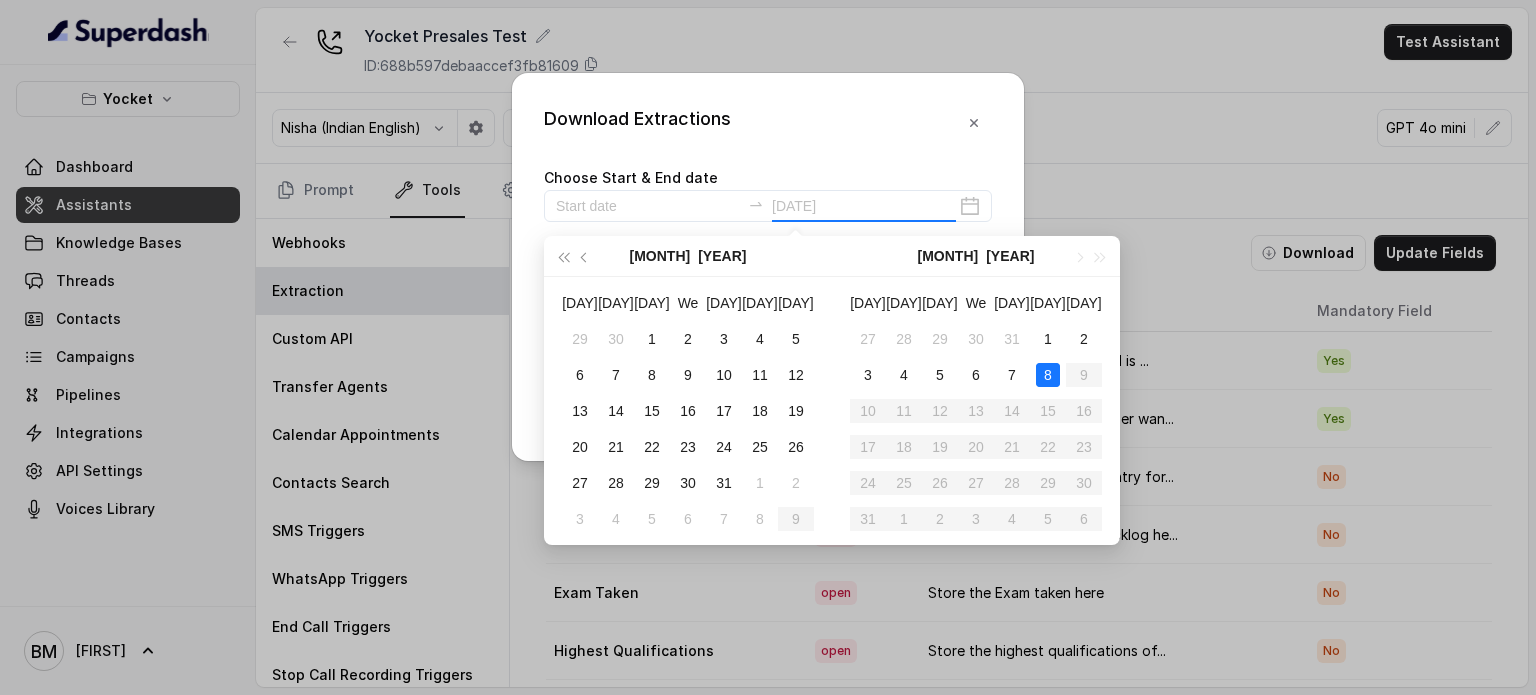 click on "8" at bounding box center [1048, 375] 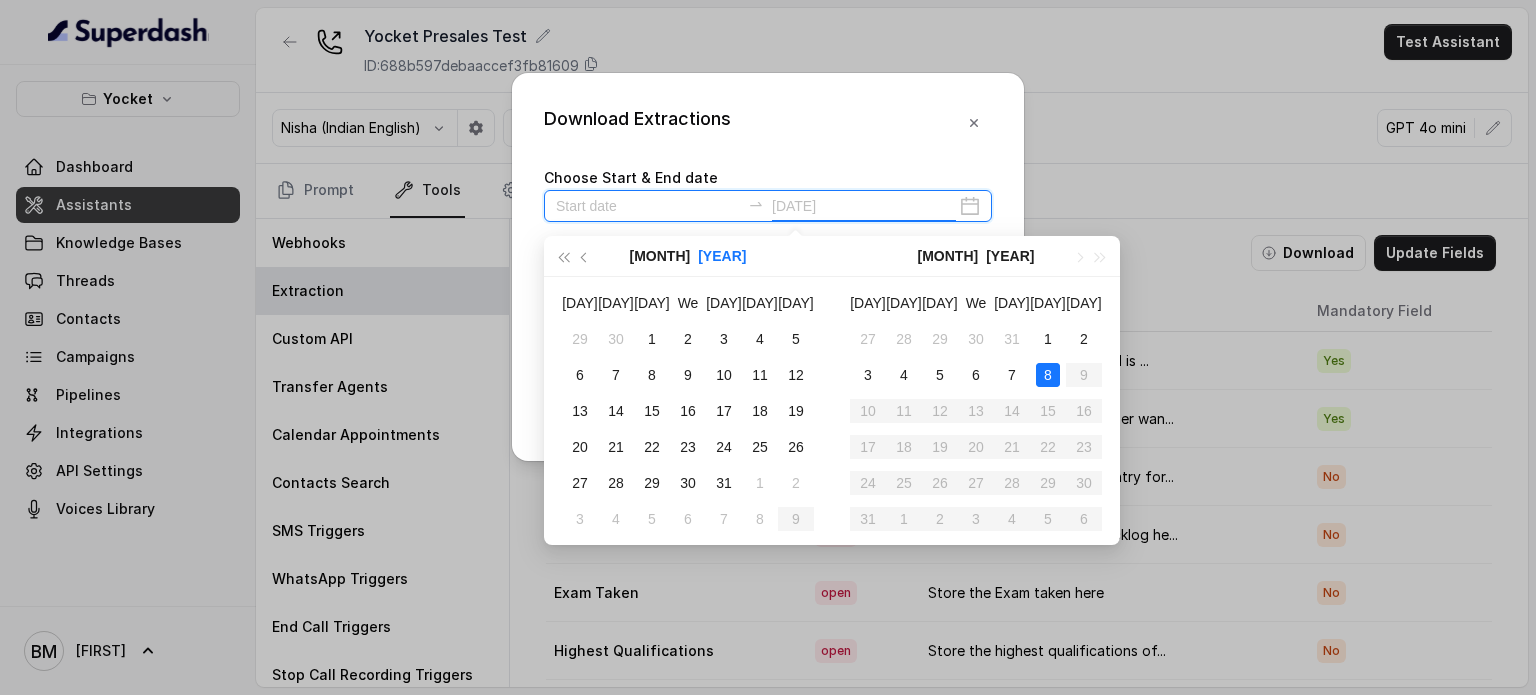 type on "2025-07-31" 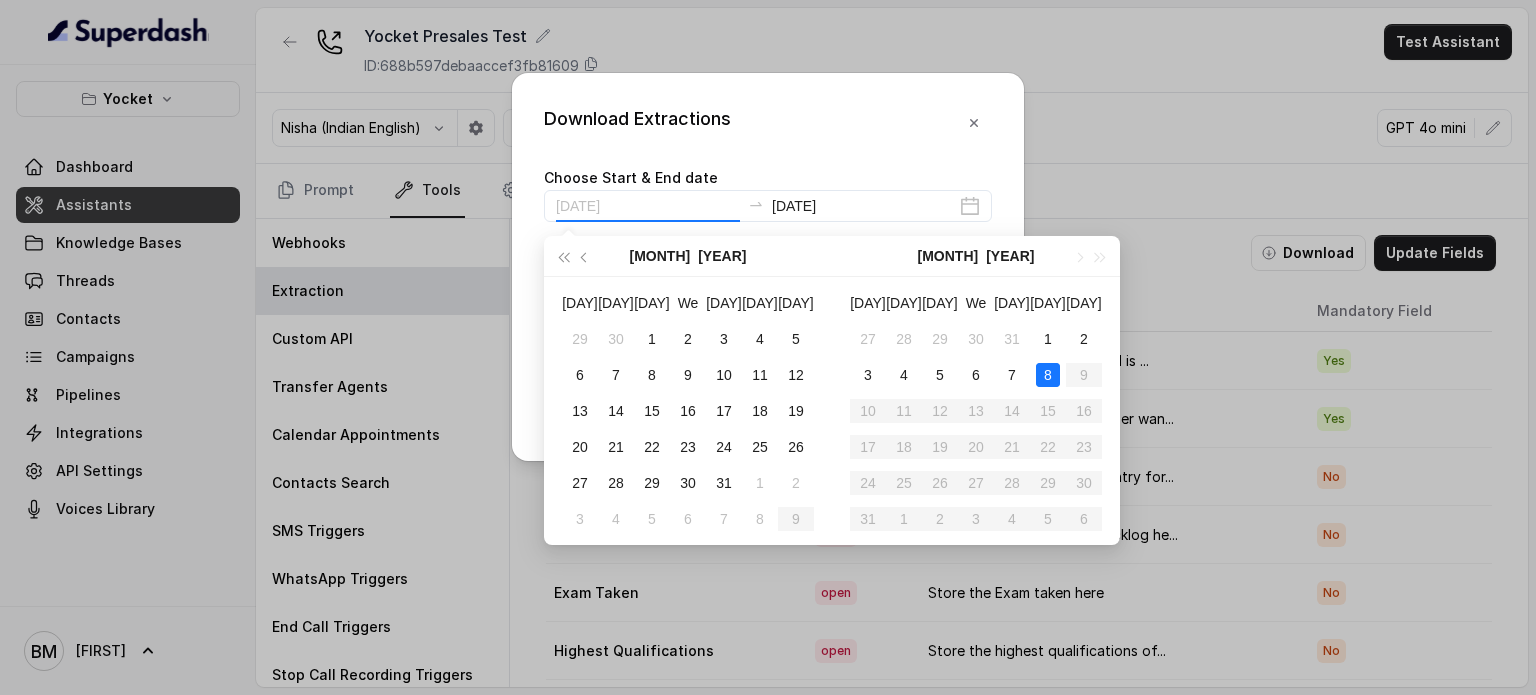 click on "8" at bounding box center [1048, 375] 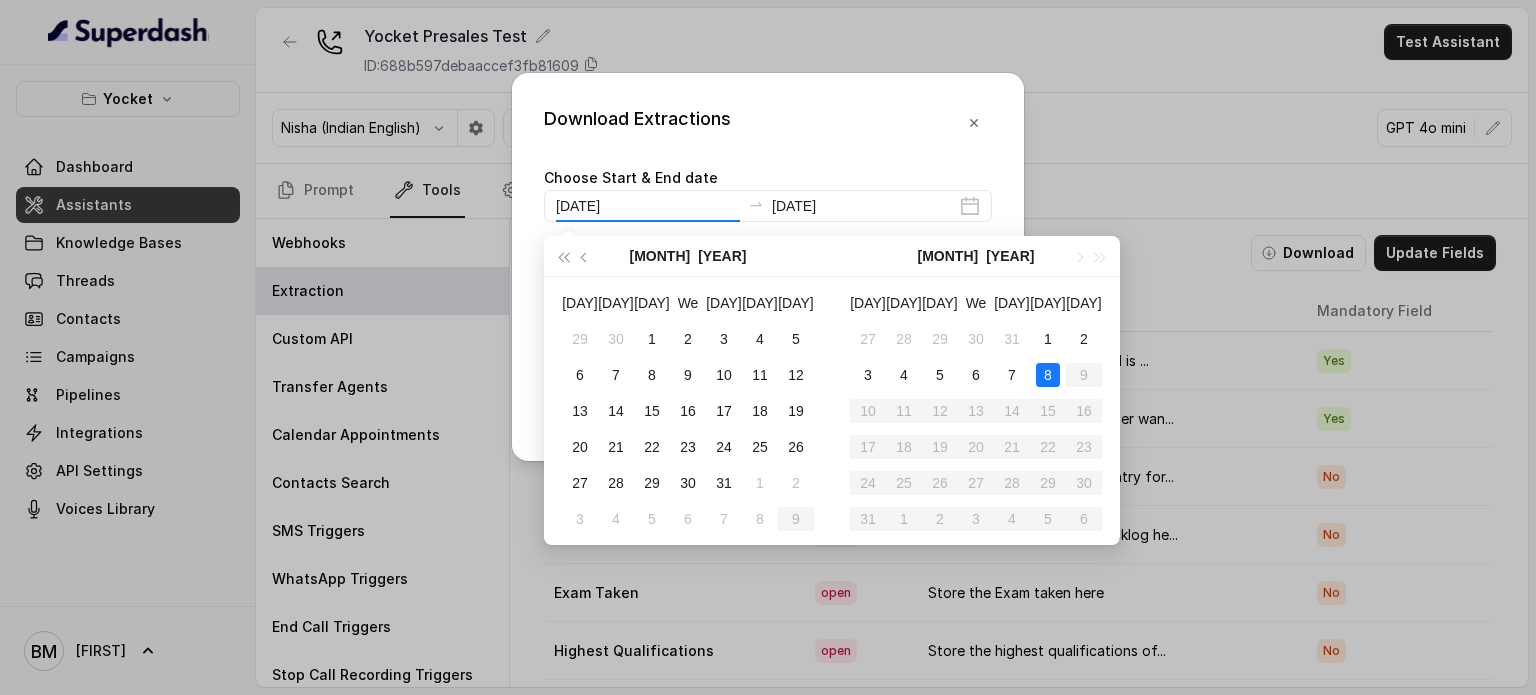 type on "2025-08-08" 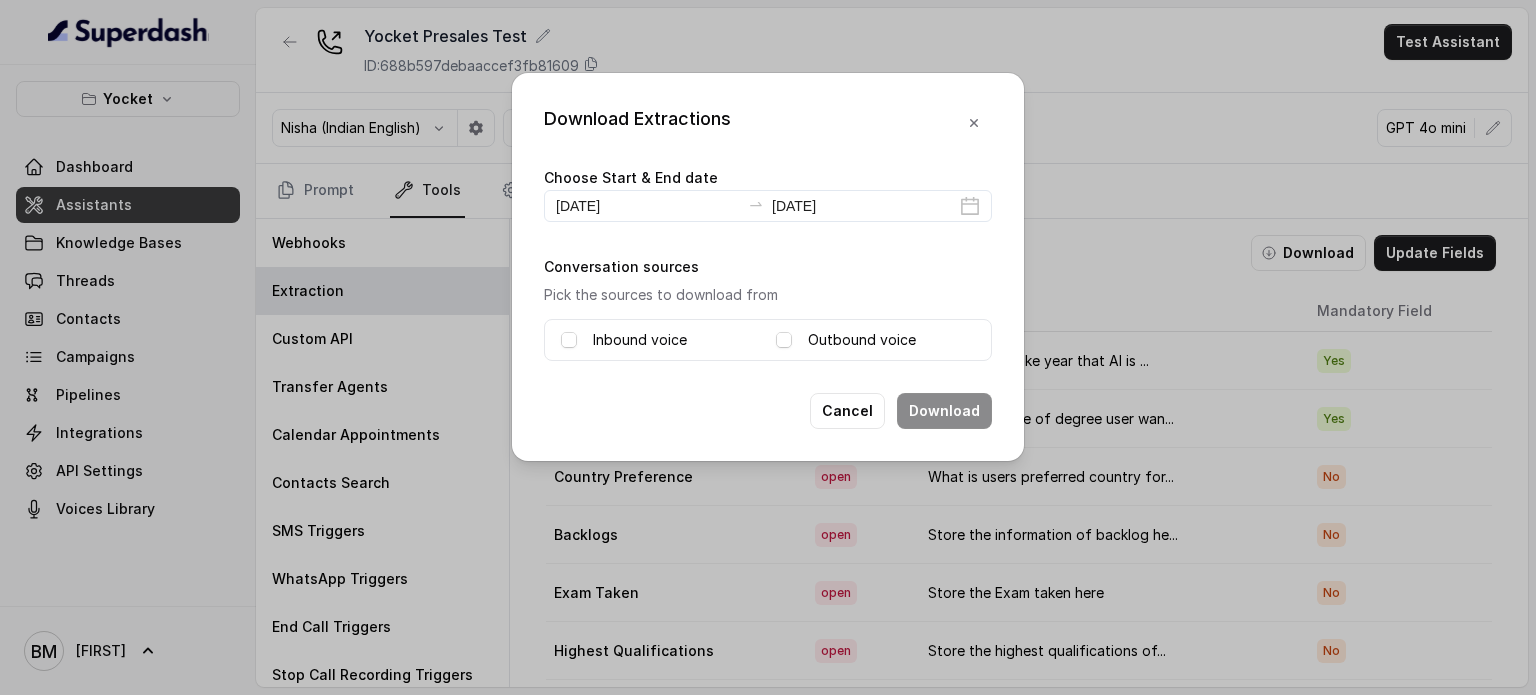 click on "Inbound voice Outbound voice" at bounding box center (768, 340) 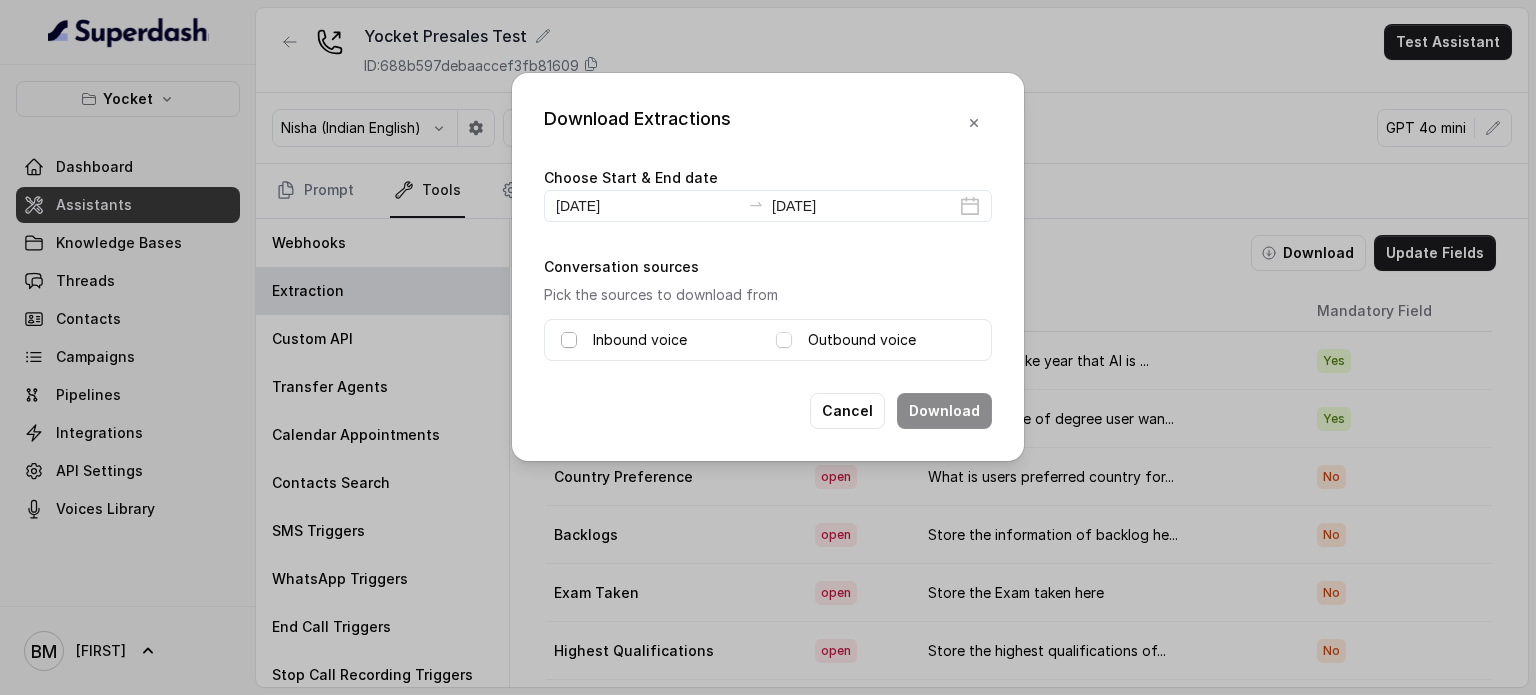 click at bounding box center (569, 340) 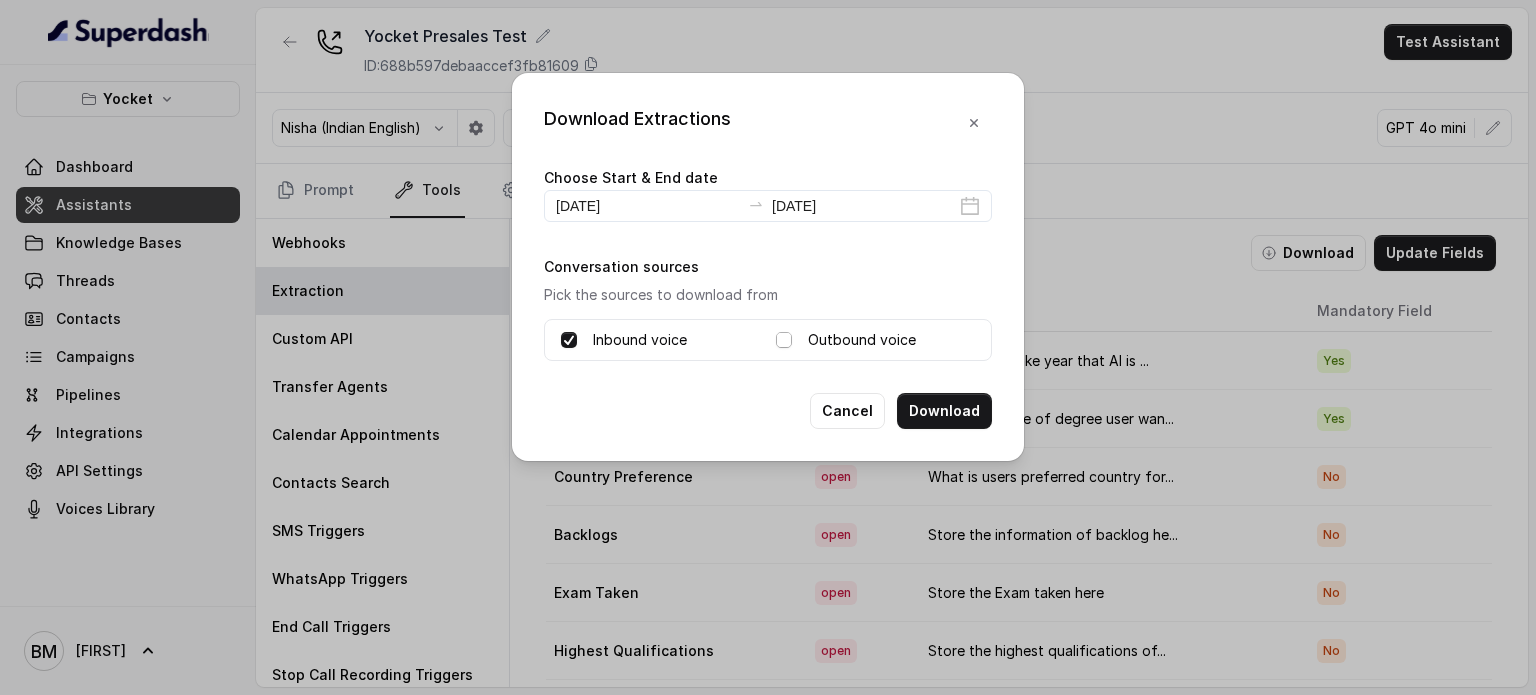 click at bounding box center [784, 340] 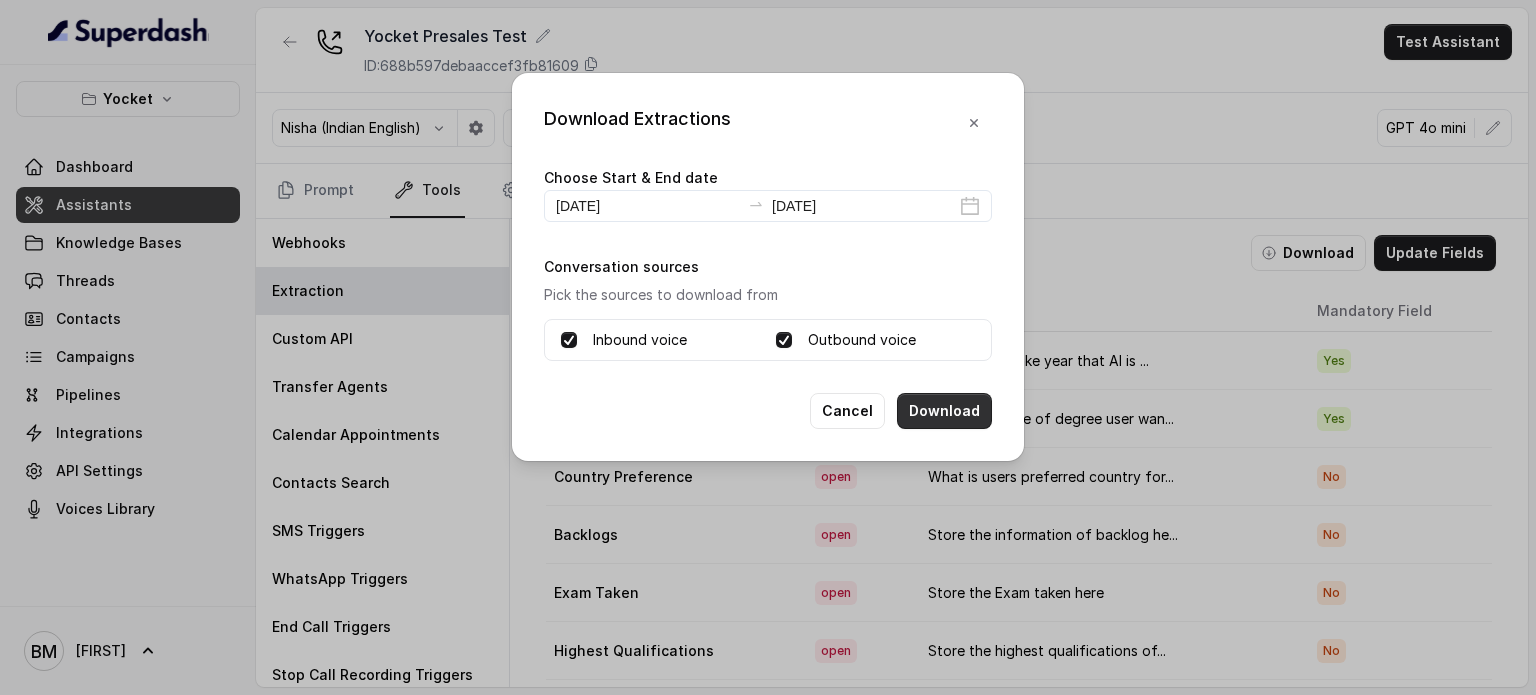 click on "Download" at bounding box center (944, 411) 